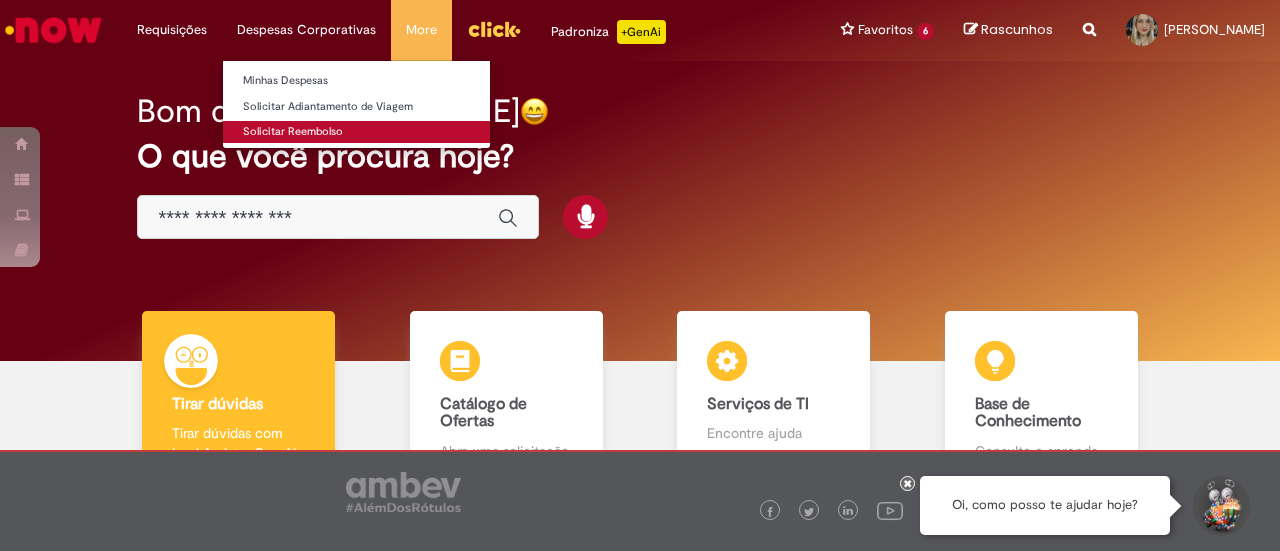 scroll, scrollTop: 0, scrollLeft: 0, axis: both 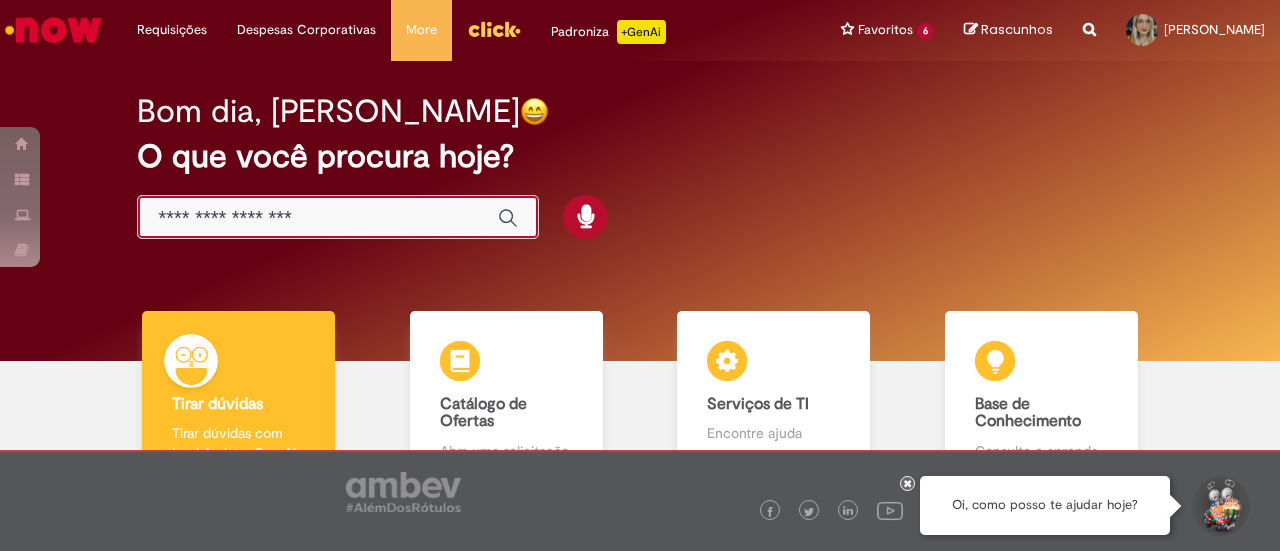 click at bounding box center [318, 218] 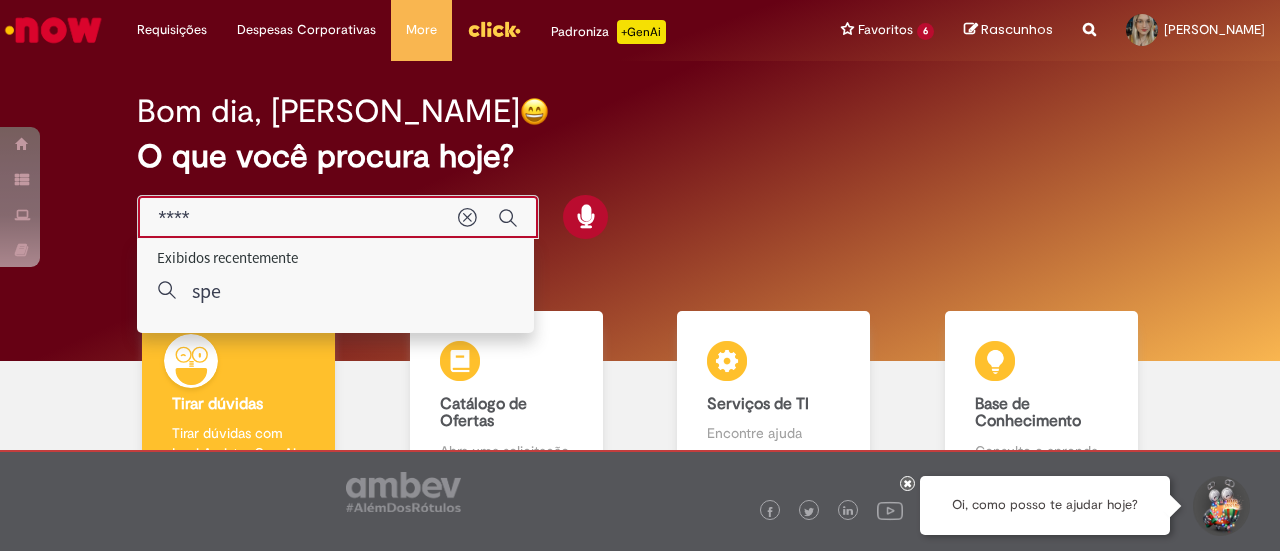 type on "*****" 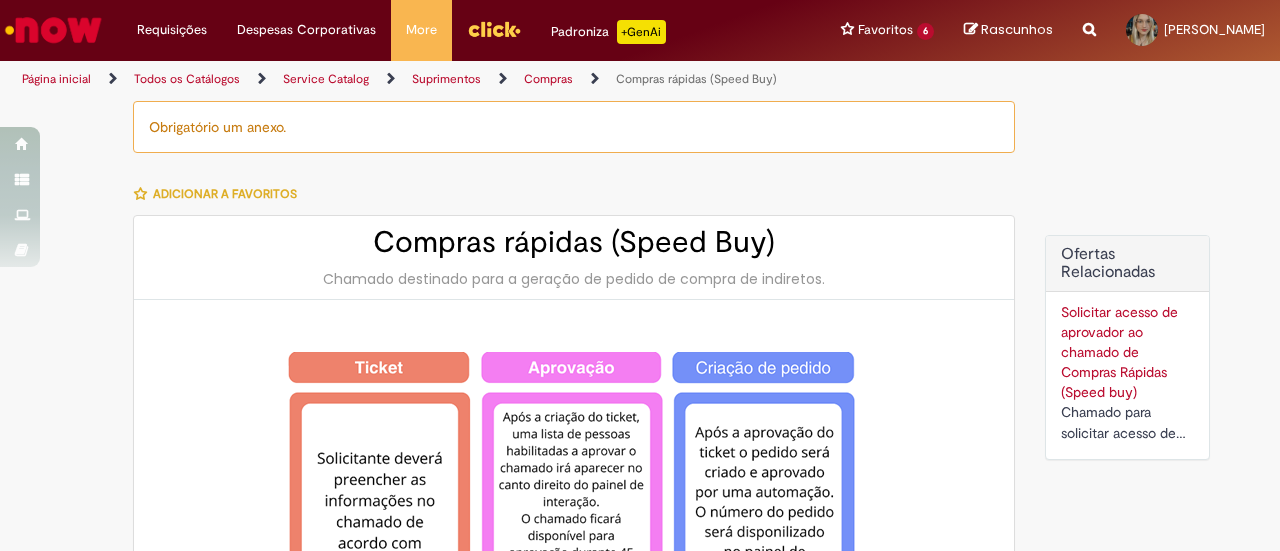 type on "********" 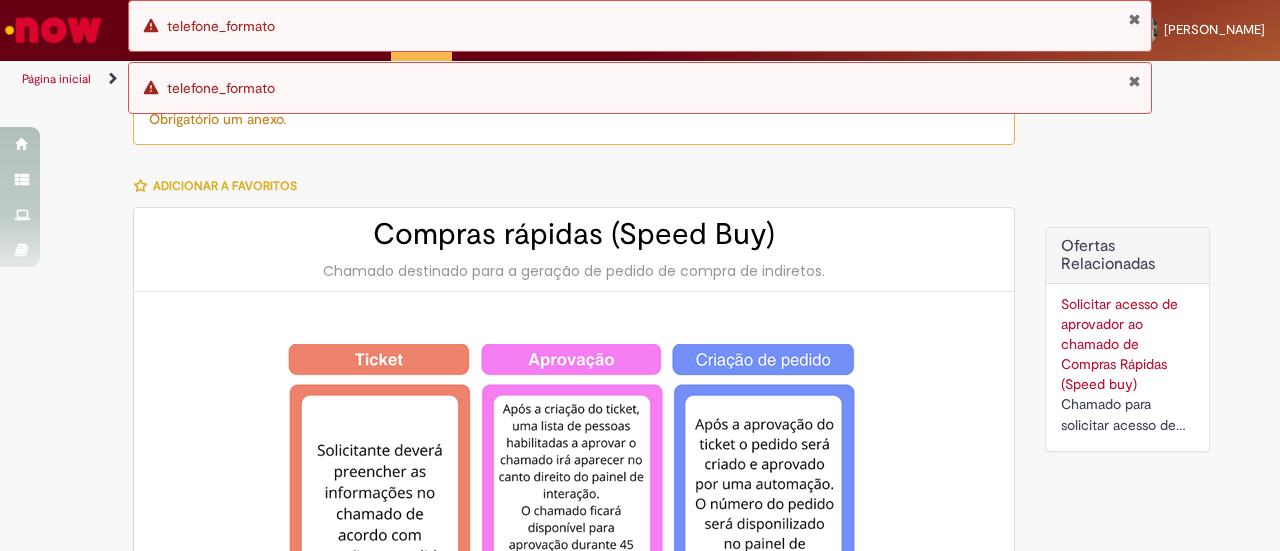 scroll, scrollTop: 0, scrollLeft: 0, axis: both 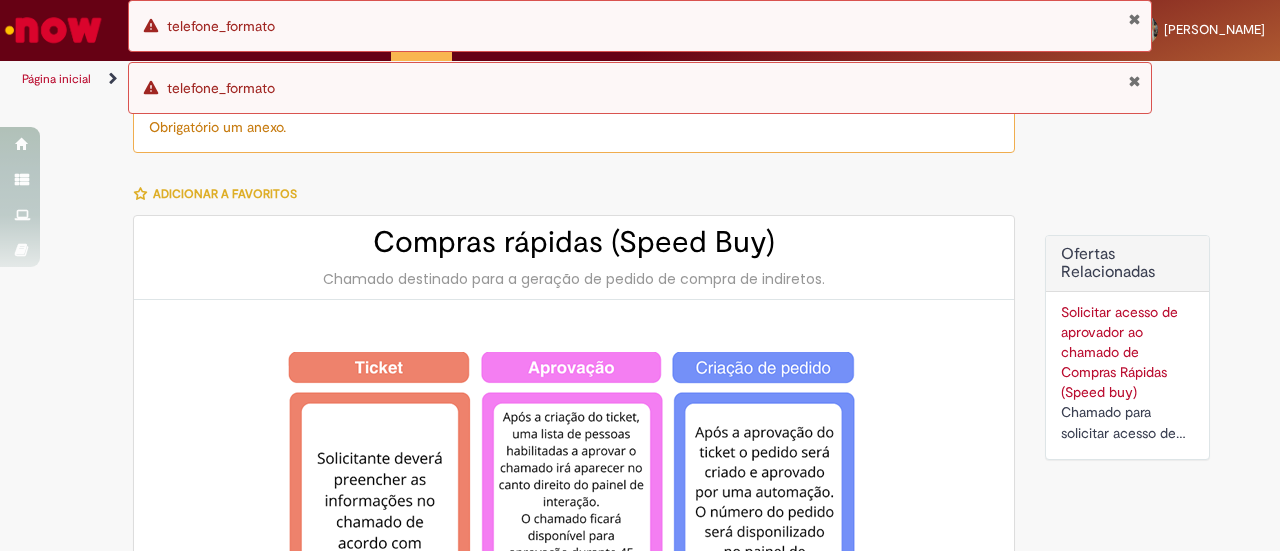 click at bounding box center [1134, 81] 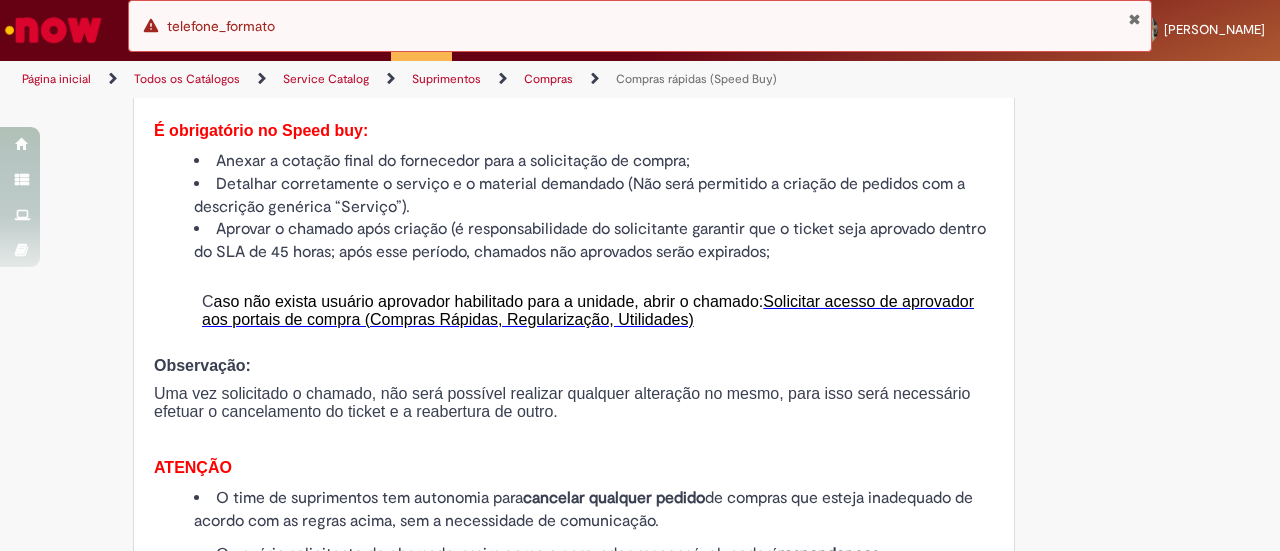 scroll, scrollTop: 2013, scrollLeft: 0, axis: vertical 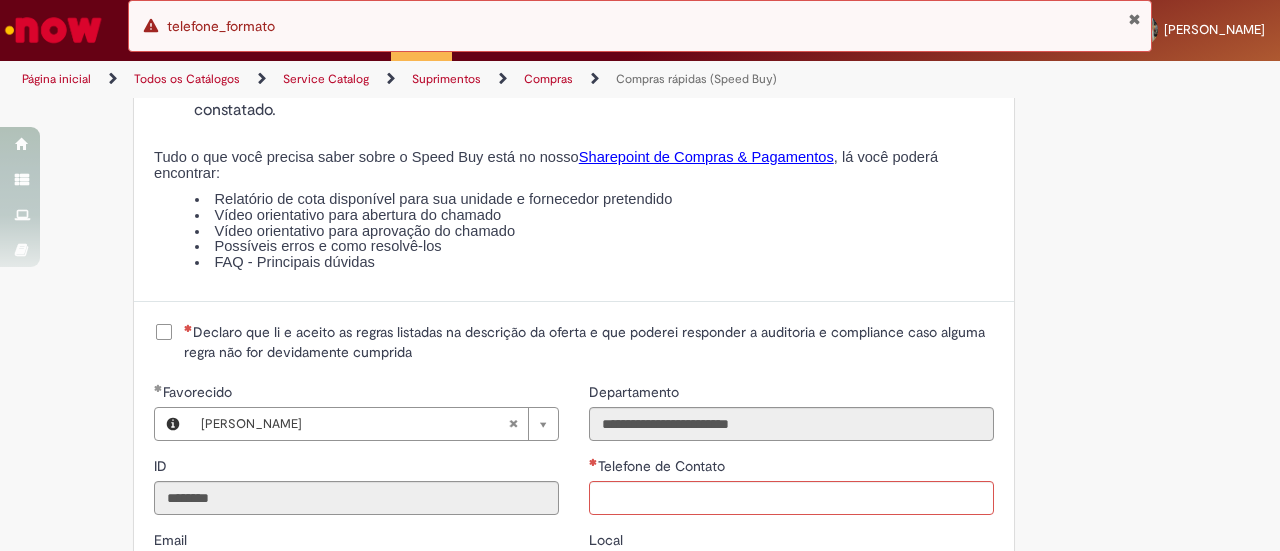click on "**********" at bounding box center (574, 686) 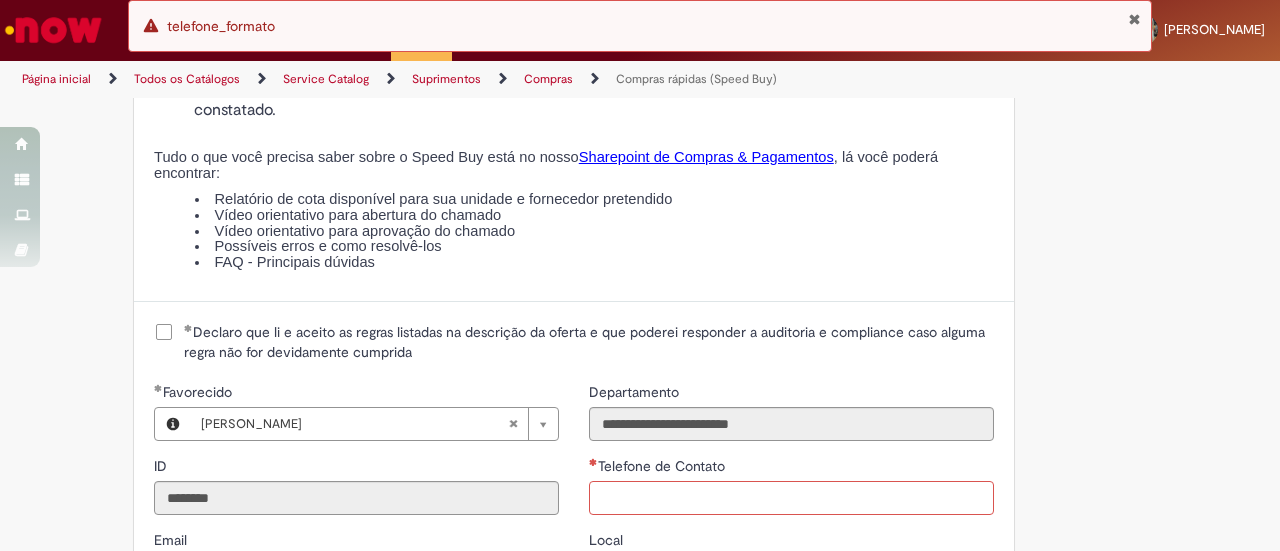 click on "Telefone de Contato" at bounding box center [791, 498] 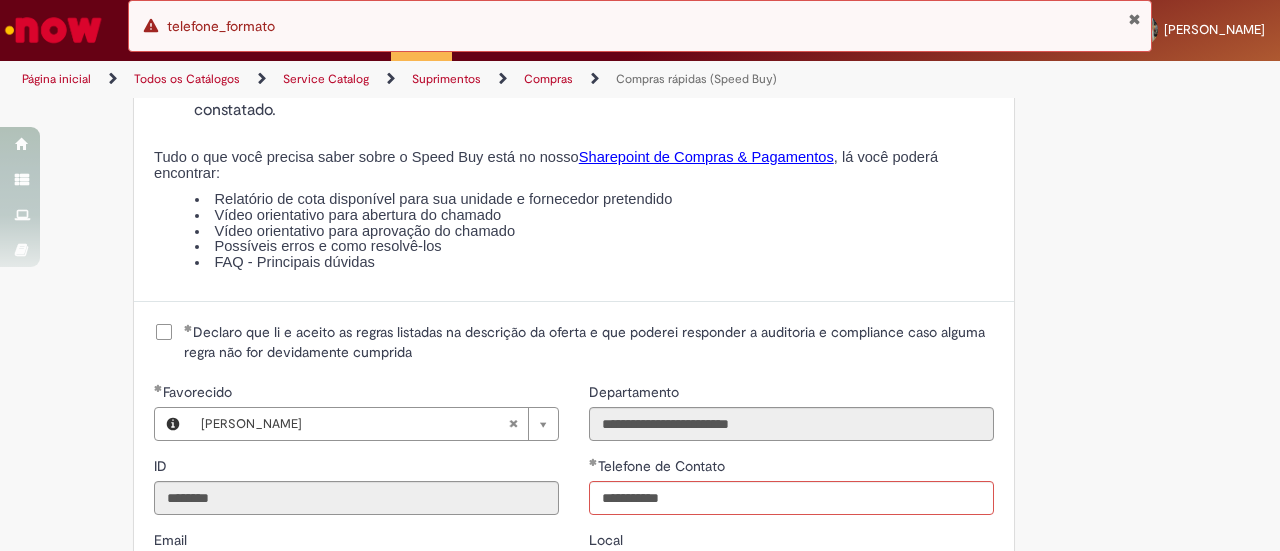 type on "**********" 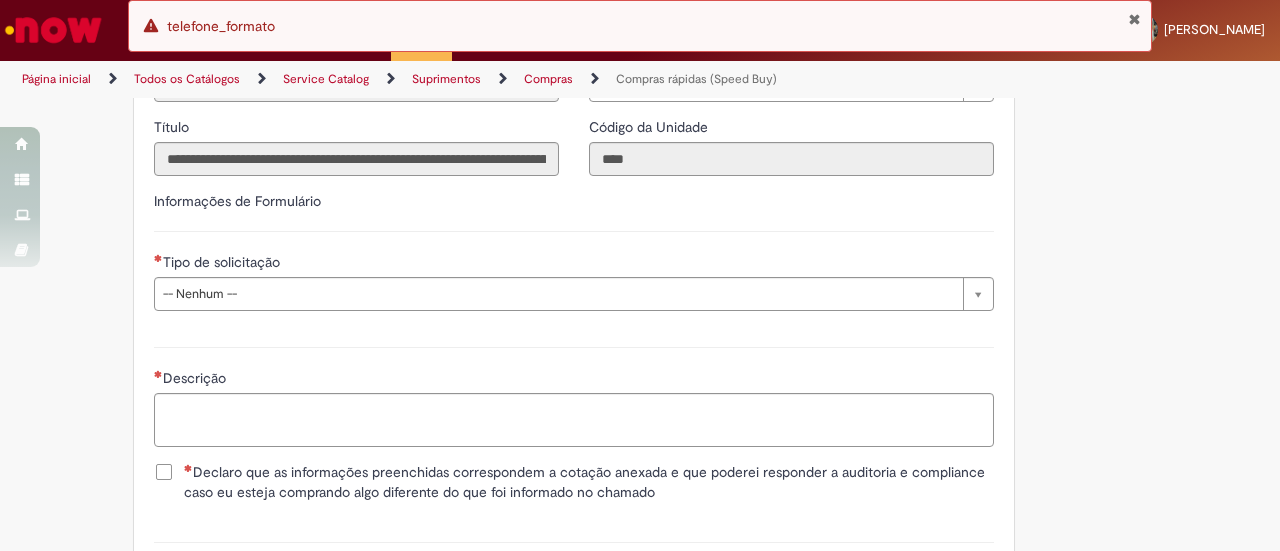 scroll, scrollTop: 2868, scrollLeft: 0, axis: vertical 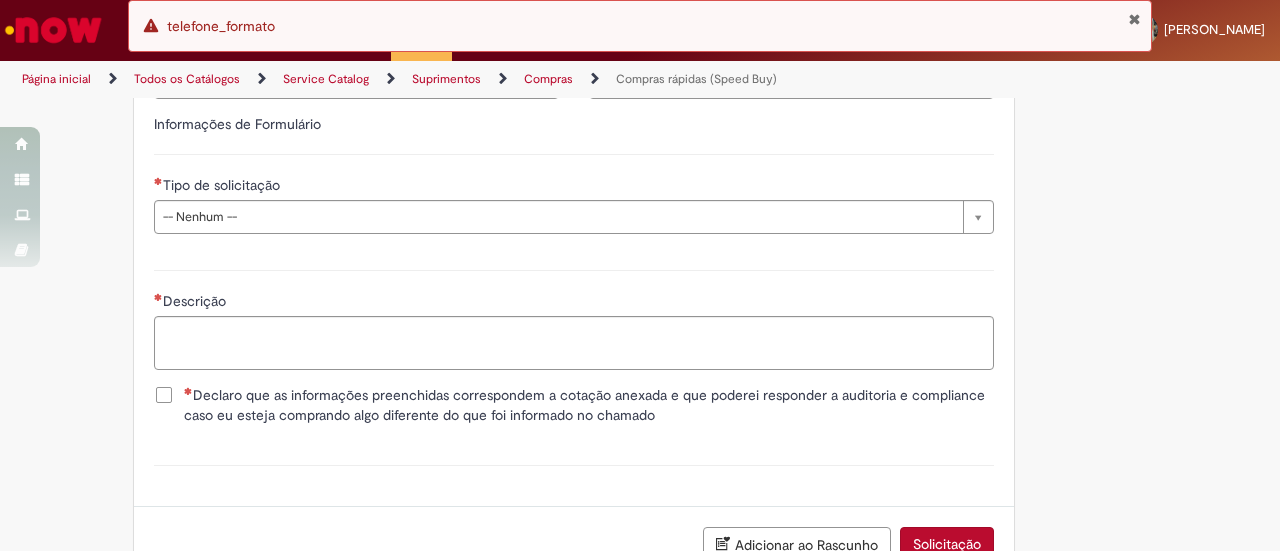 click on "**********" at bounding box center [574, 181] 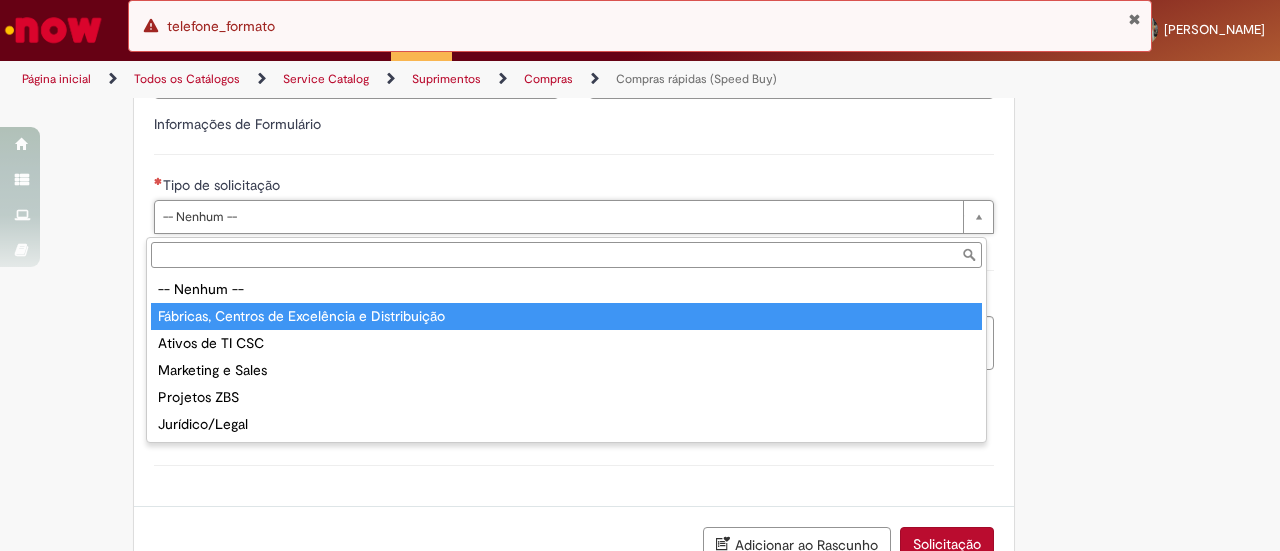type on "**********" 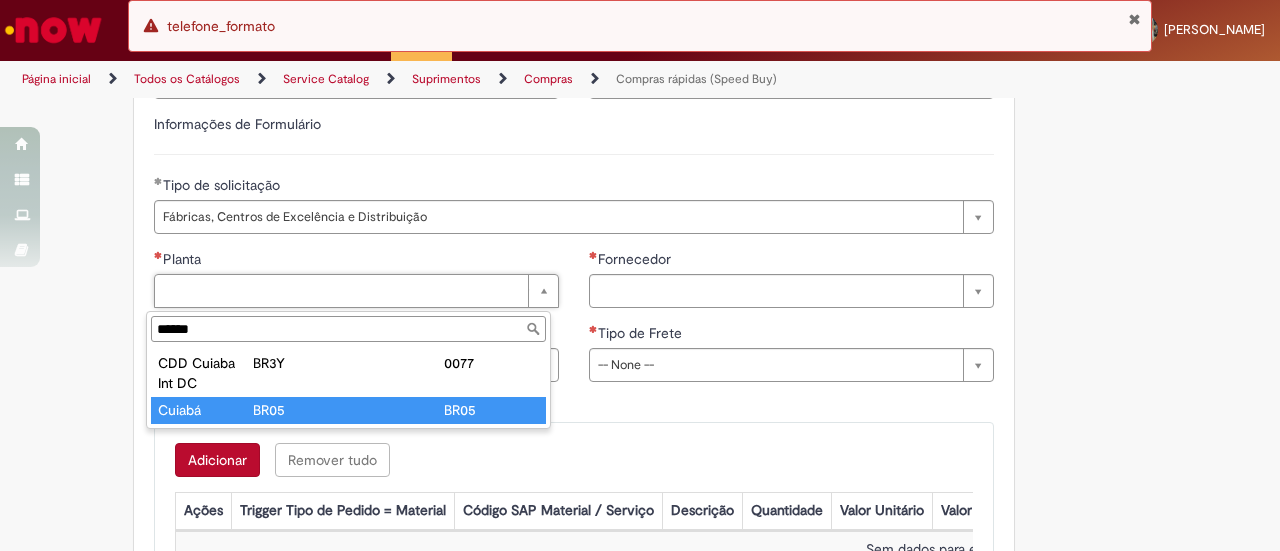 type on "******" 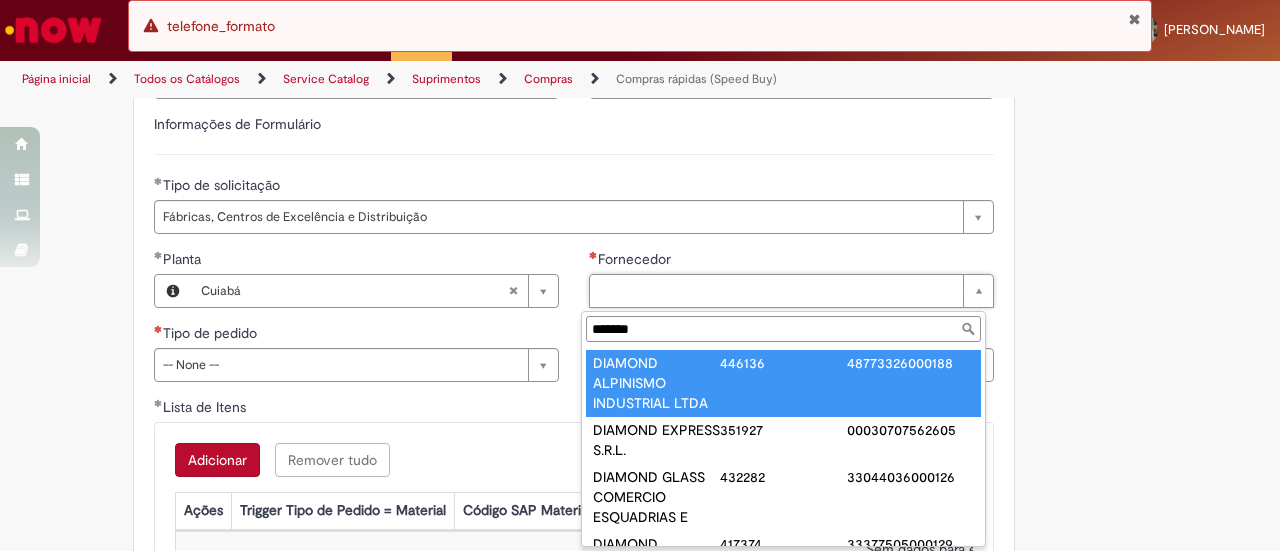 type on "*******" 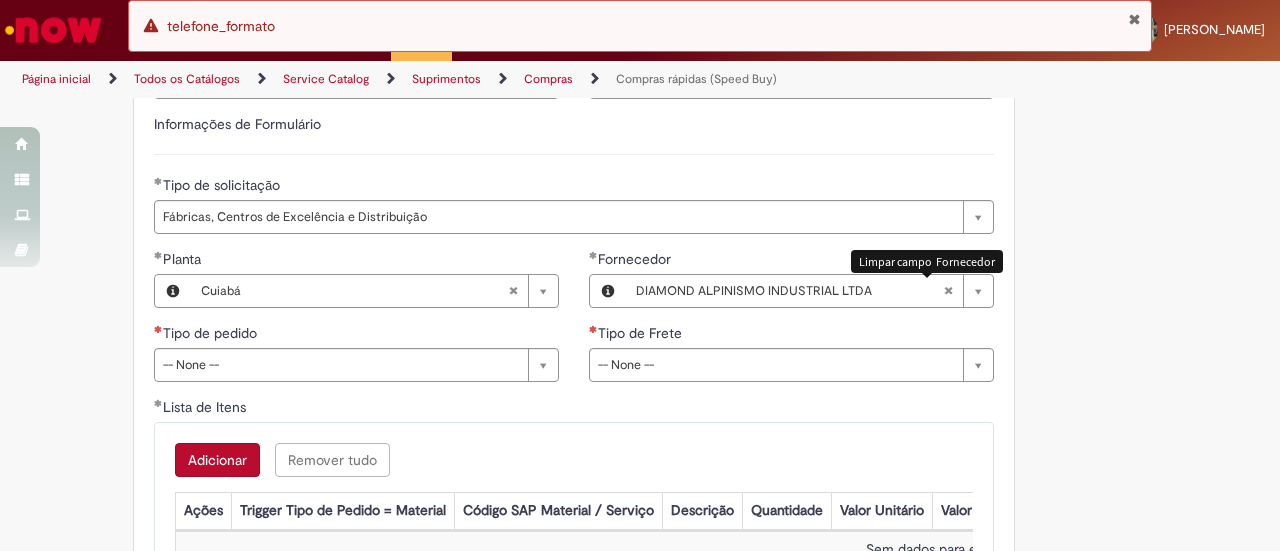drag, startPoint x: 881, startPoint y: 279, endPoint x: 942, endPoint y: 293, distance: 62.58594 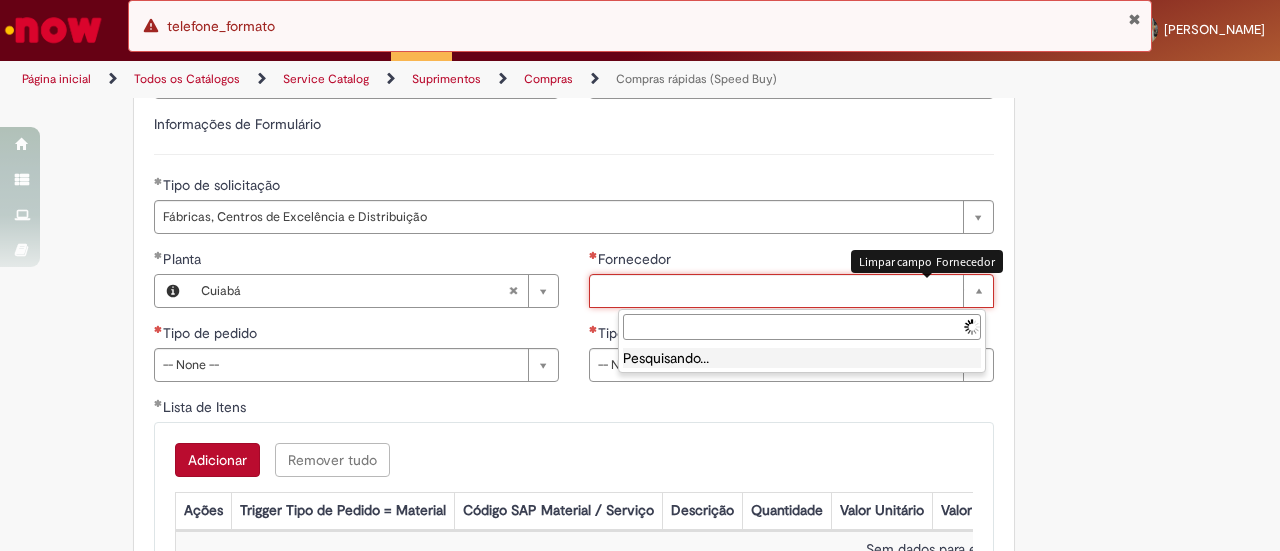 scroll, scrollTop: 0, scrollLeft: 0, axis: both 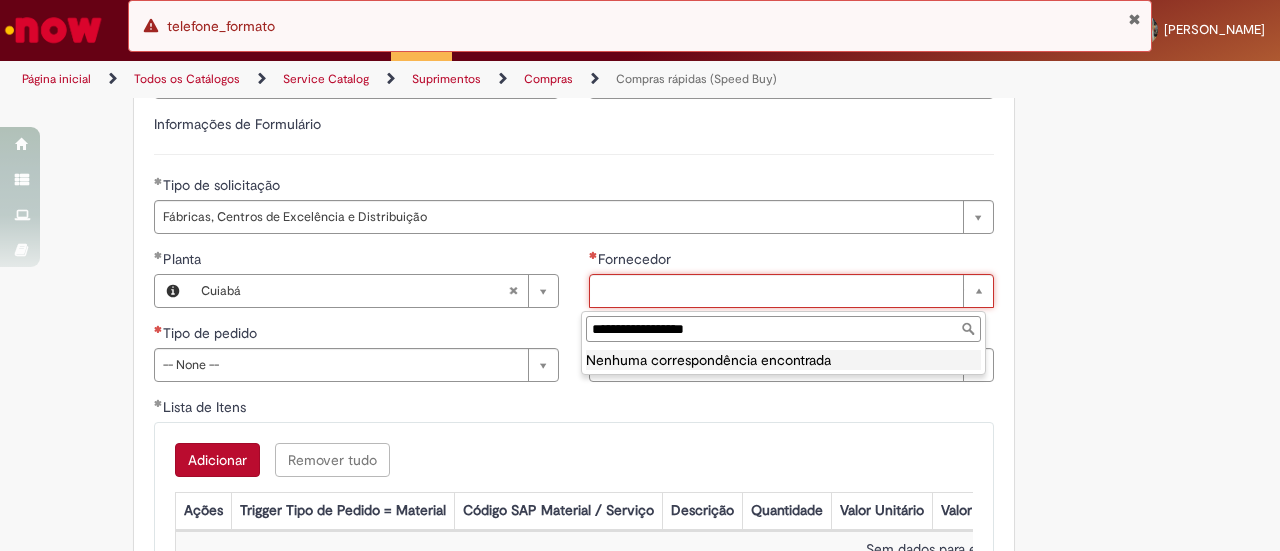 click on "**********" at bounding box center (783, 329) 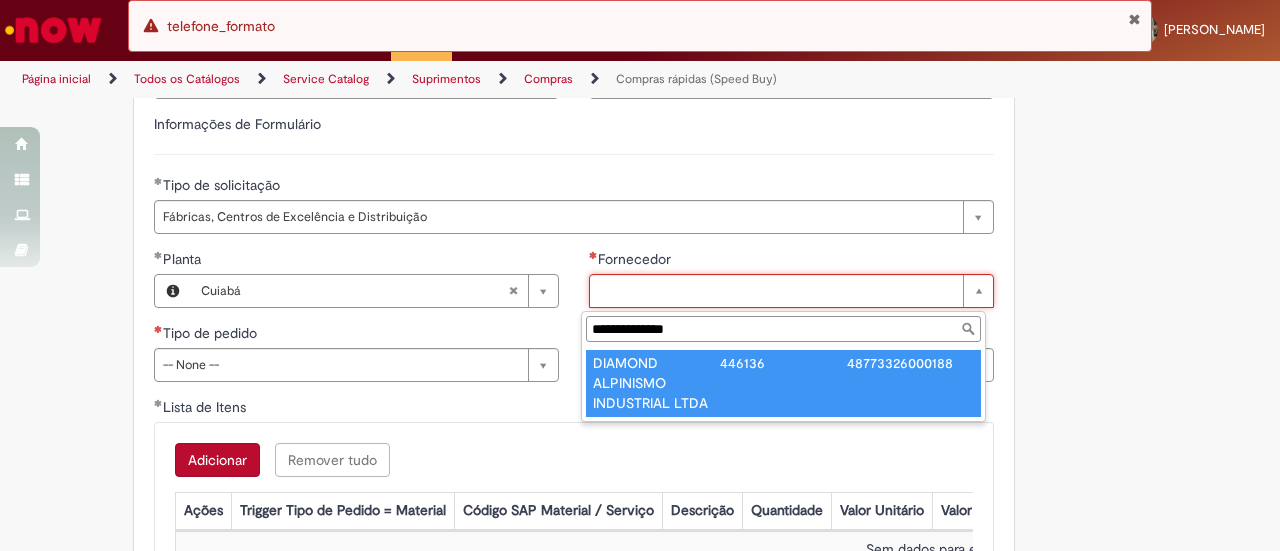 type on "**********" 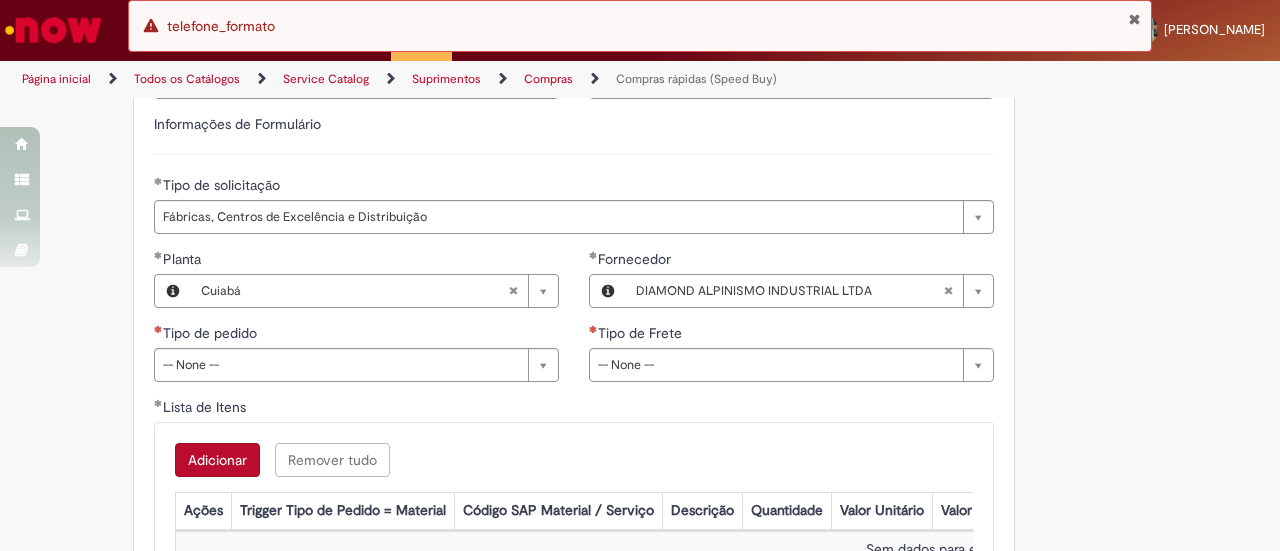 drag, startPoint x: 558, startPoint y: 373, endPoint x: 536, endPoint y: 371, distance: 22.090721 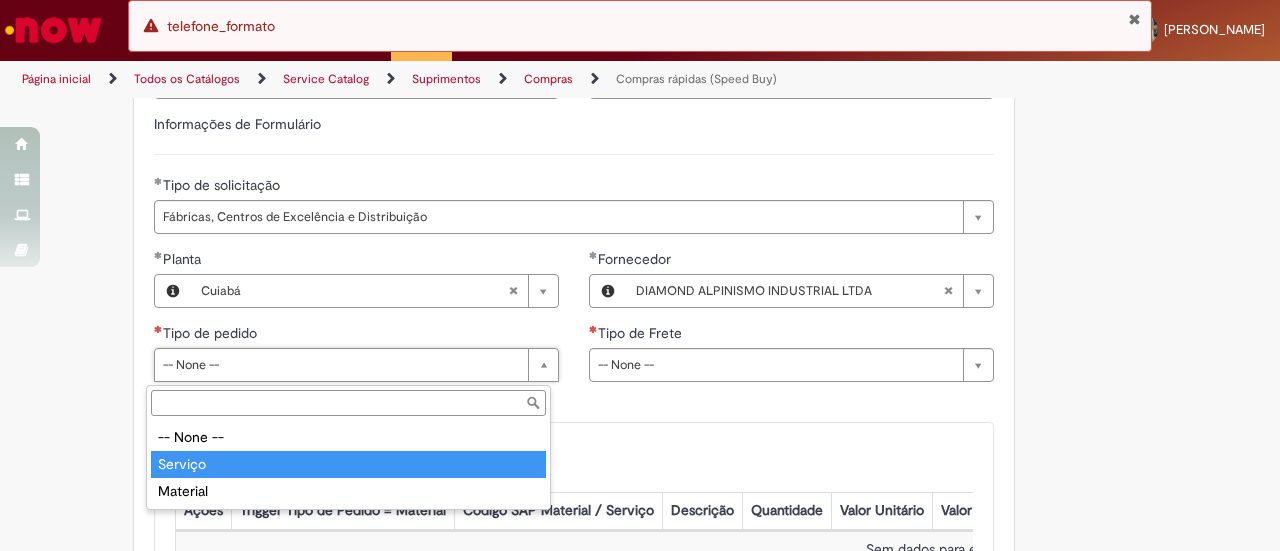 type on "*******" 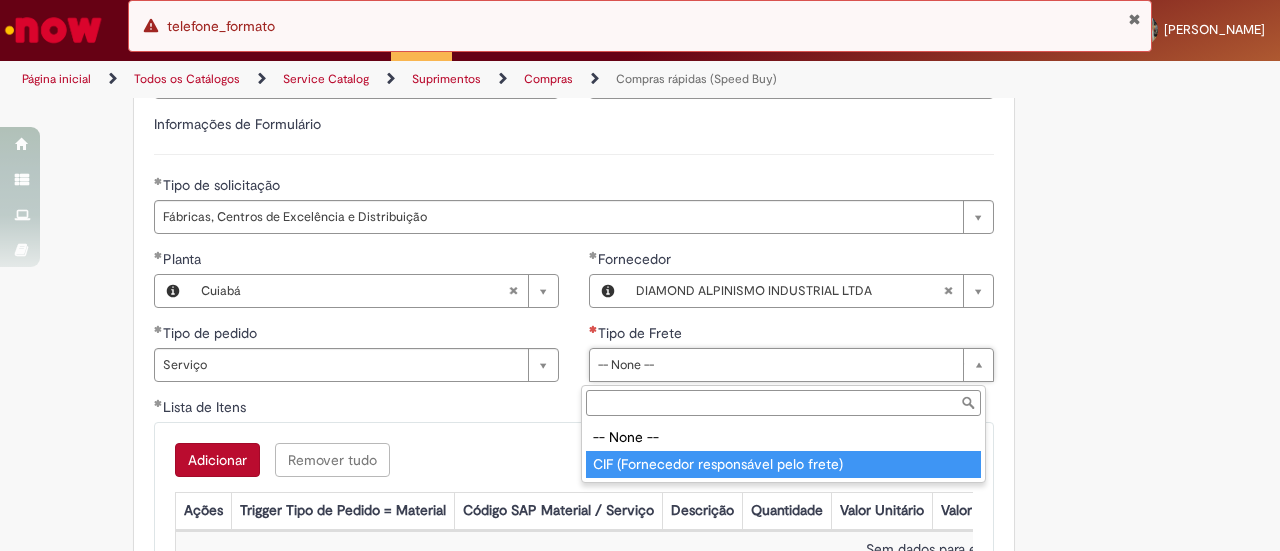 type on "**********" 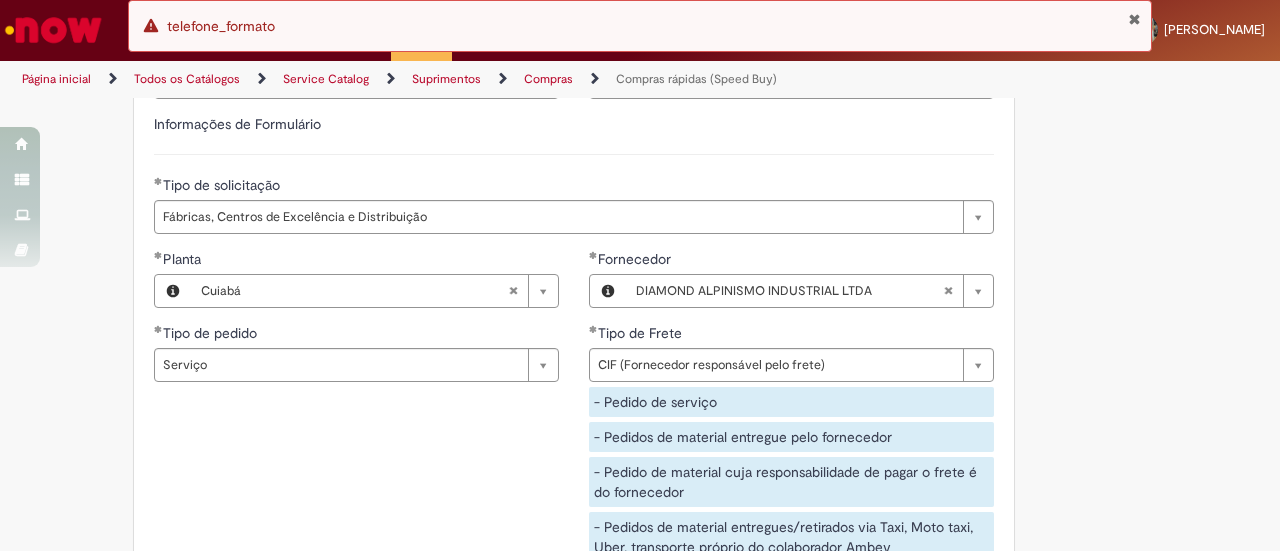 click on "Obrigatório um anexo.
Adicionar a Favoritos
Compras rápidas (Speed Buy)
Chamado destinado para a geração de pedido de compra de indiretos.
O Speed buy é a ferramenta oficial para a geração de pedidos de compra que atenda aos seguintes requisitos:
Compras de material e serviço indiretos
Compras inferiores a R$13.000 *
Compras com fornecedores nacionais
Compras de material sem contrato ativo no SAP para o centro solicitado
* Essa cota é referente ao tipo de solicitação padrão de Speed buy. Os chamados com cotas especiais podem possuir valores divergentes.
Regras de Utilização
No campo “Tipo de Solicitação” selecionar a opção correspondente a sua unidade de negócio.
Solicitação Padrão de Speed buy:
Fábricas, centros de Excelência e de Distribuição:  habilitado para todos usuários ambev
Ativos   de TI:" at bounding box center (640, -723) 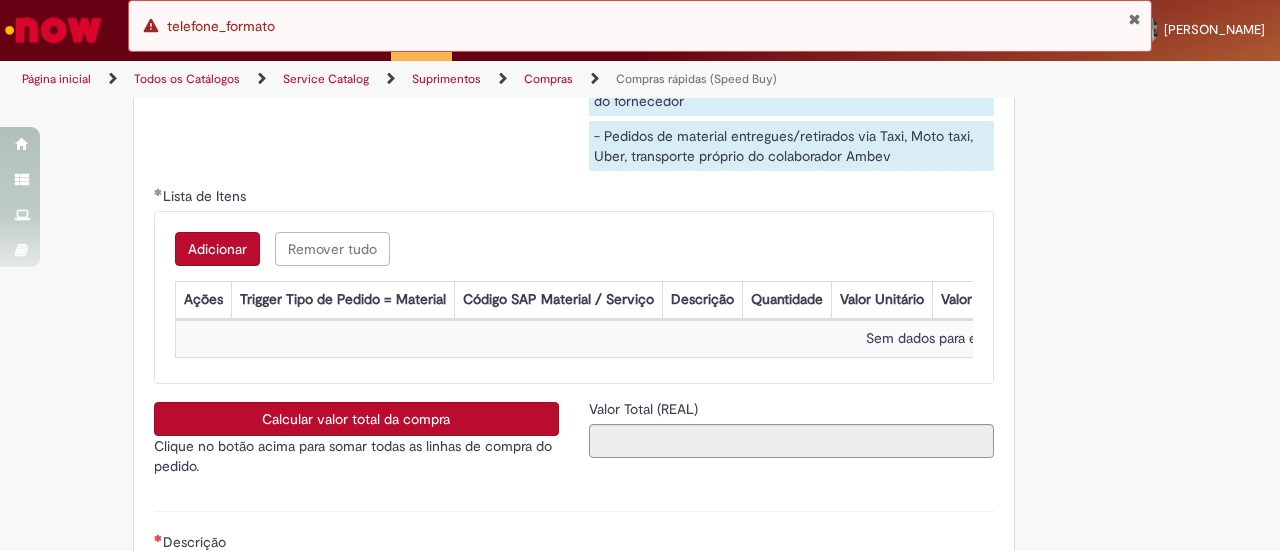 scroll, scrollTop: 3266, scrollLeft: 0, axis: vertical 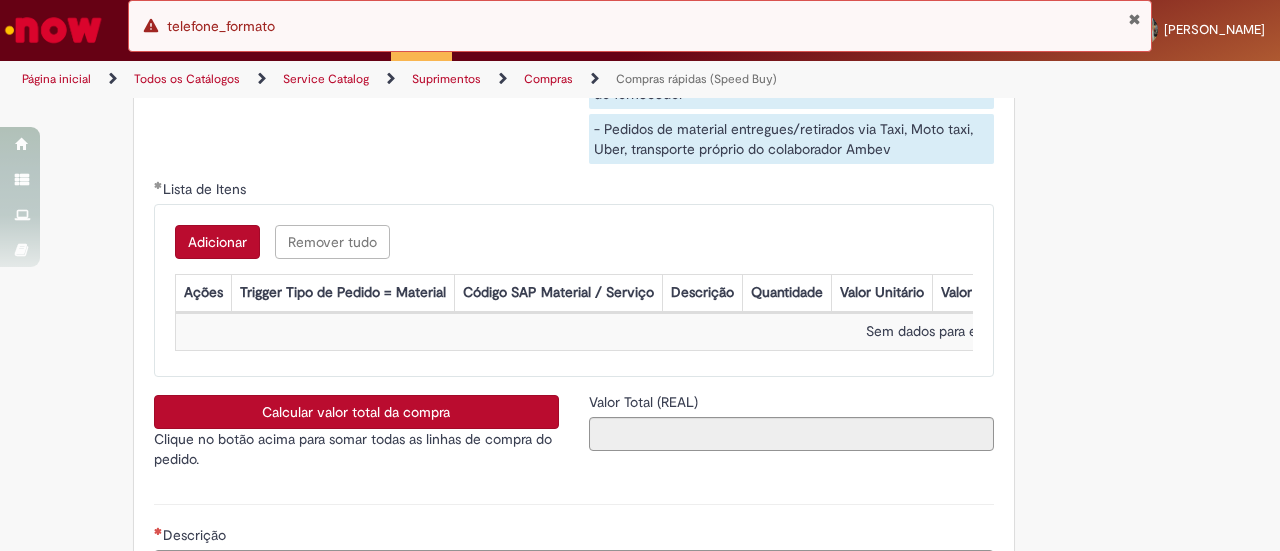 click on "Adicionar" at bounding box center [217, 242] 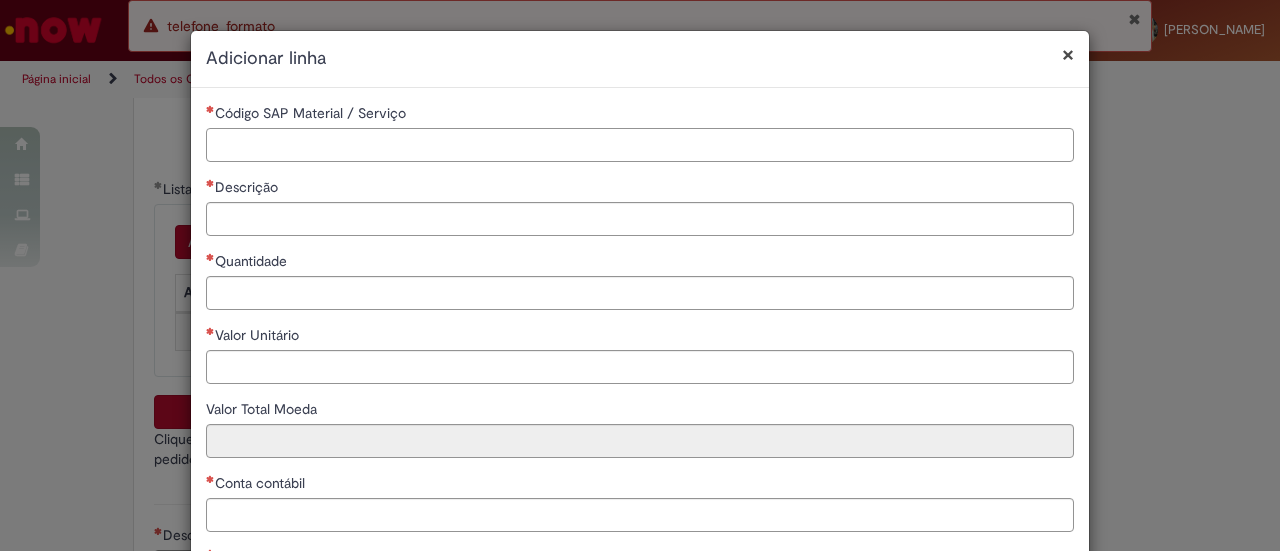 click on "Código SAP Material / Serviço" at bounding box center [640, 145] 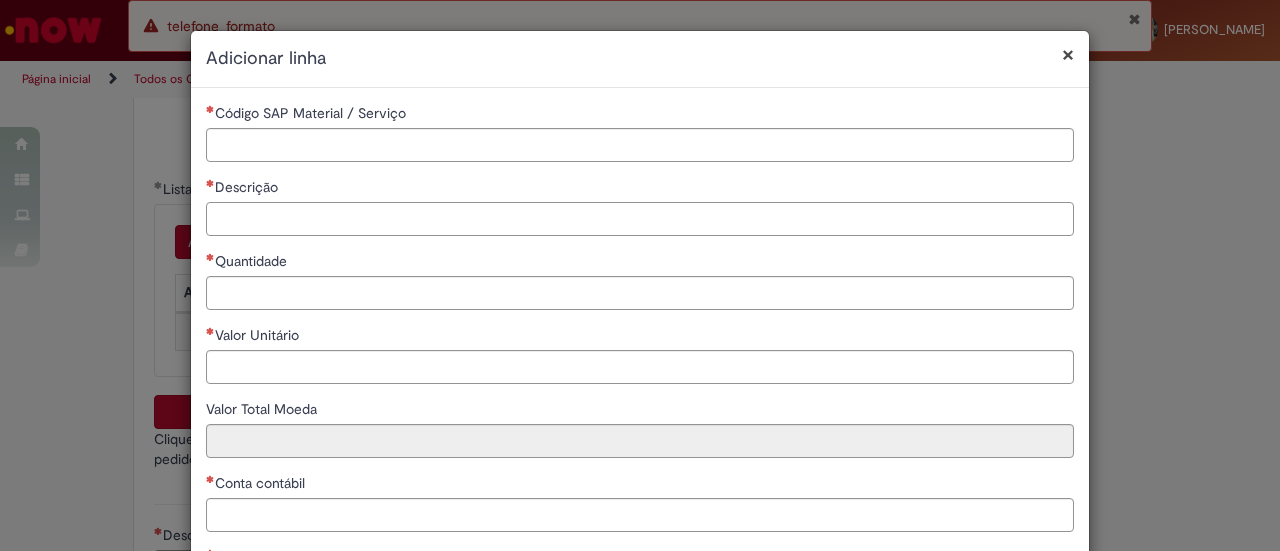 click on "Descrição" at bounding box center (640, 219) 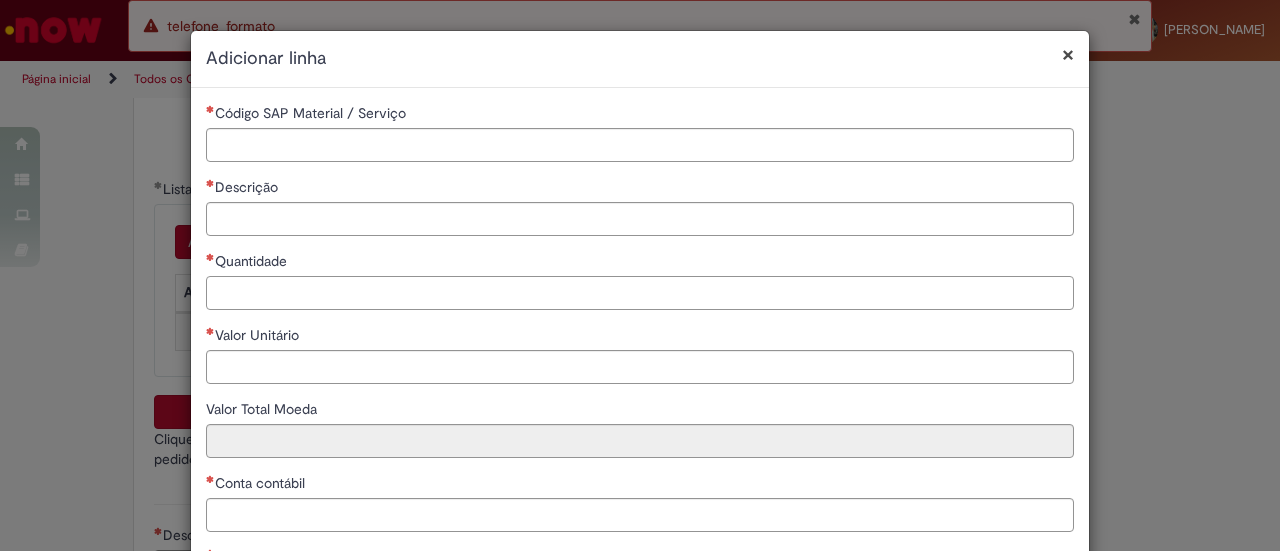 click on "Quantidade" at bounding box center (640, 293) 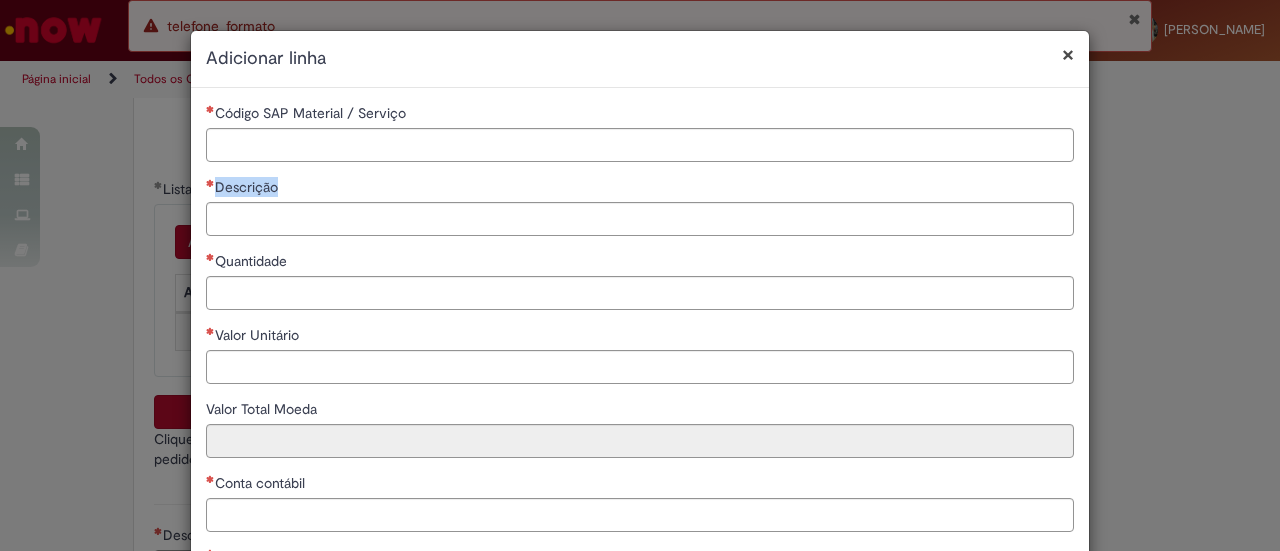 drag, startPoint x: 330, startPoint y: 168, endPoint x: 743, endPoint y: 180, distance: 413.1743 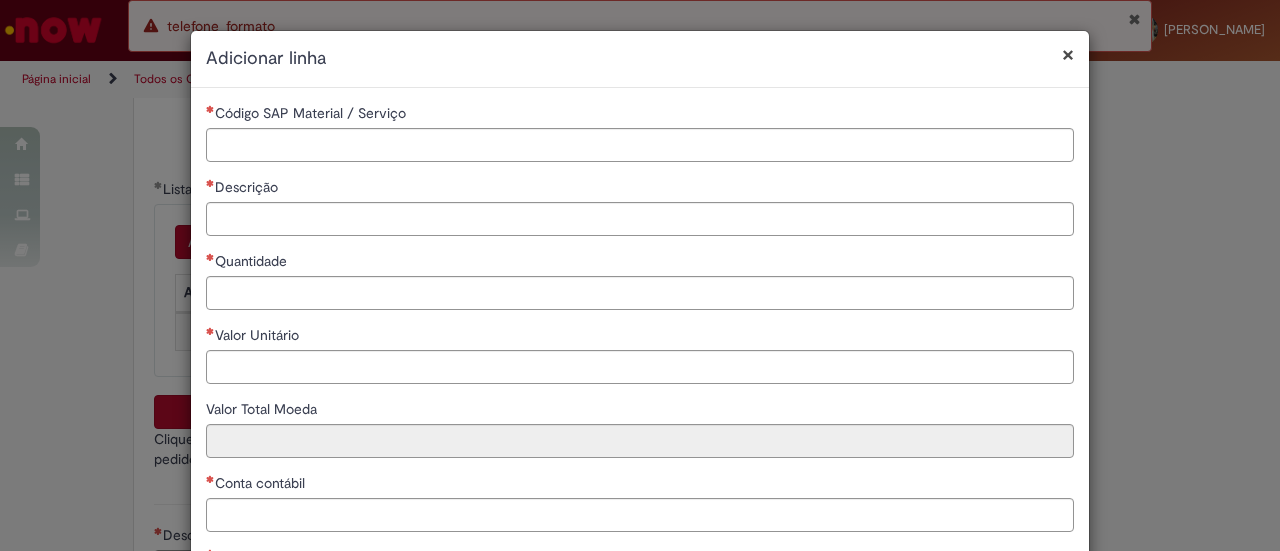 drag, startPoint x: 1263, startPoint y: 174, endPoint x: 1279, endPoint y: 173, distance: 16.03122 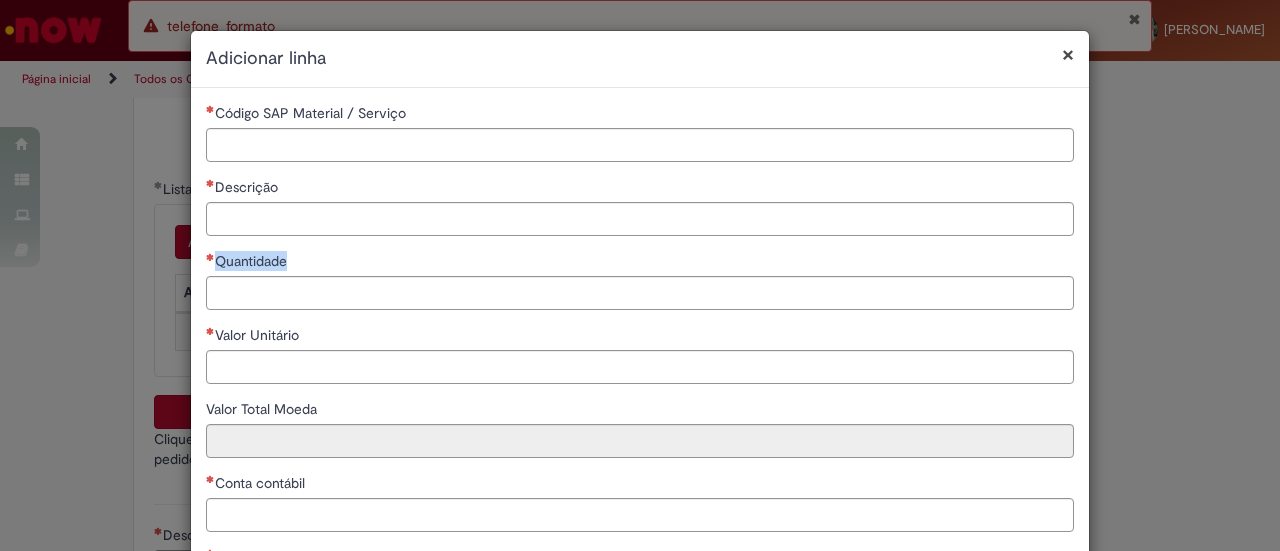 drag, startPoint x: 1279, startPoint y: 173, endPoint x: 1272, endPoint y: 257, distance: 84.29116 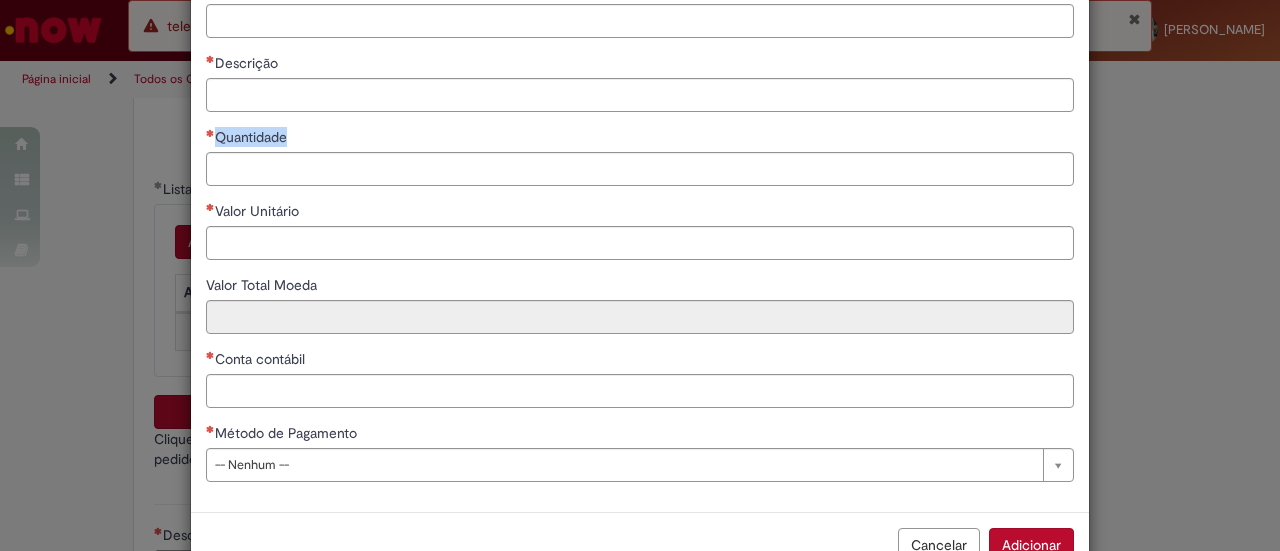scroll, scrollTop: 180, scrollLeft: 0, axis: vertical 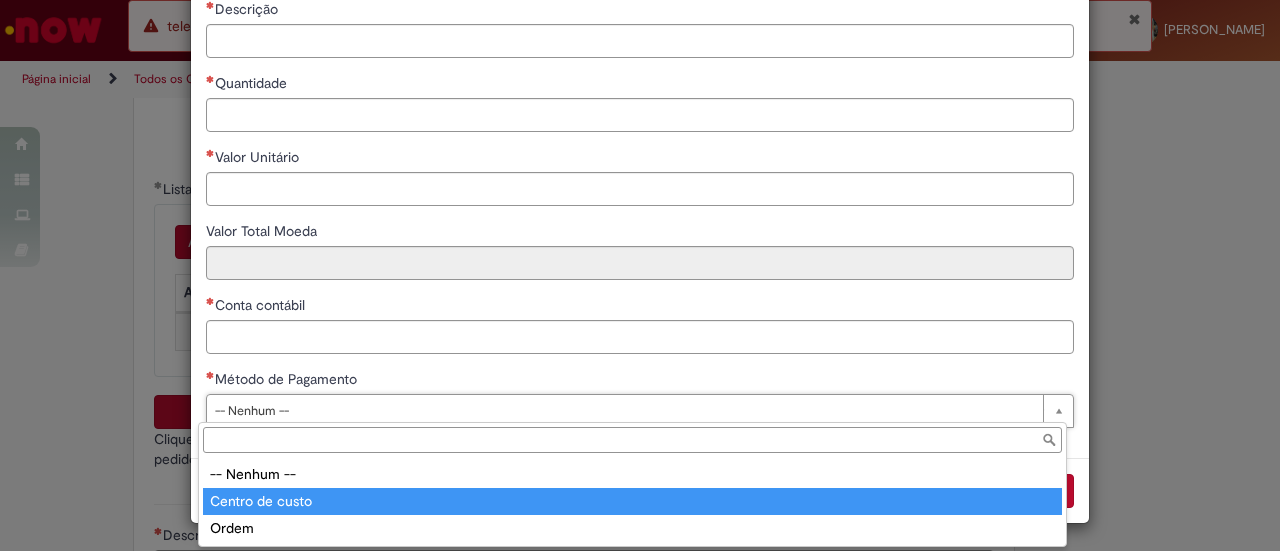 type on "**********" 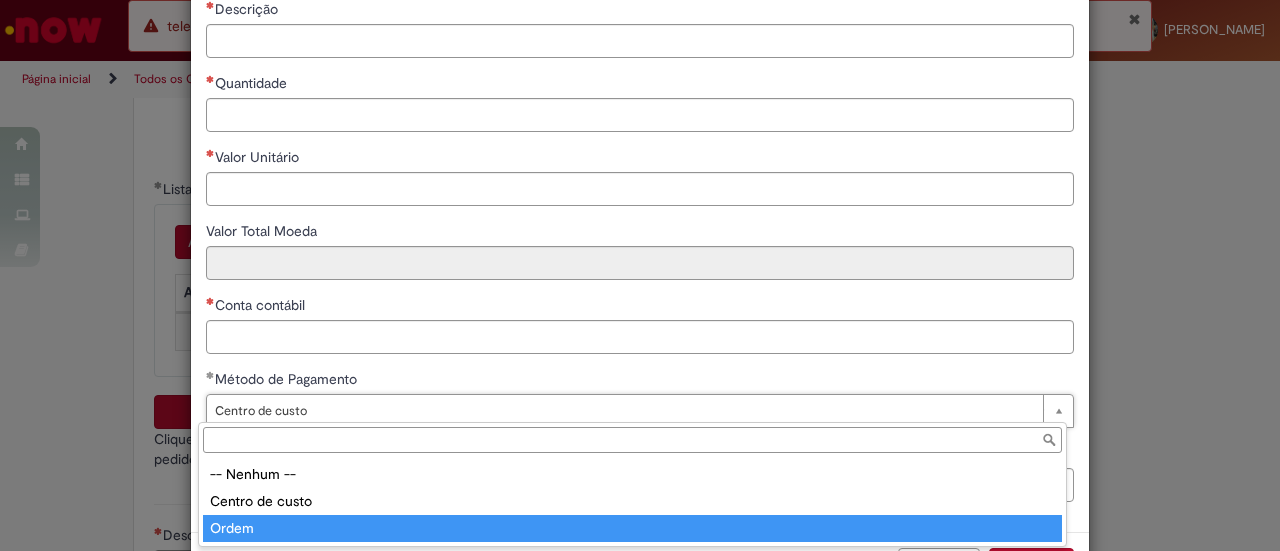 type on "*****" 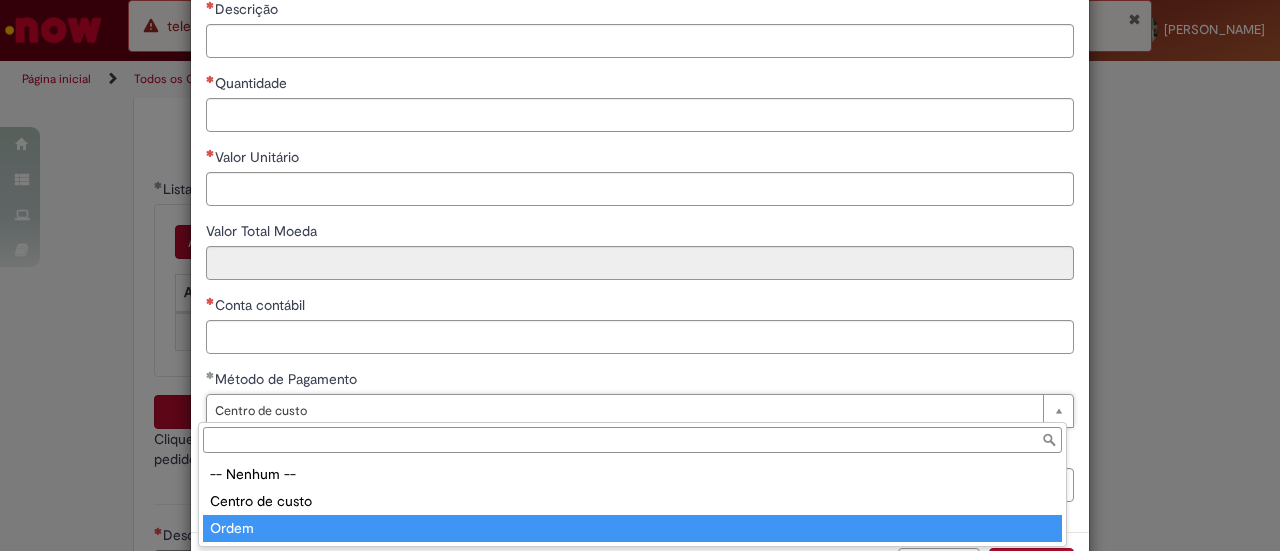 scroll, scrollTop: 0, scrollLeft: 42, axis: horizontal 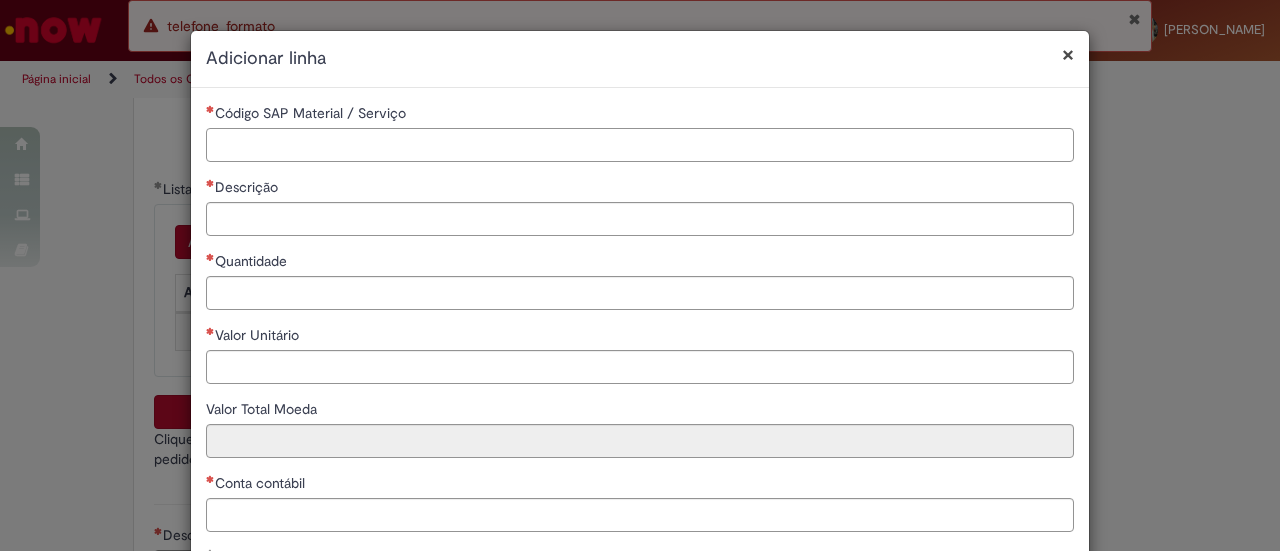 click on "Código SAP Material / Serviço" at bounding box center [640, 145] 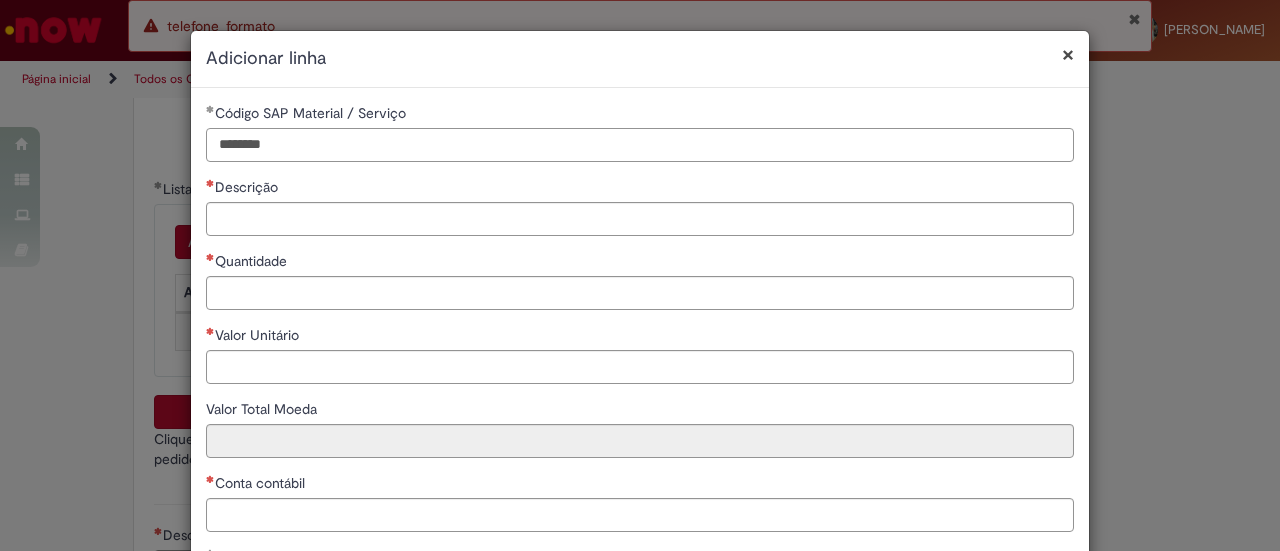 type on "********" 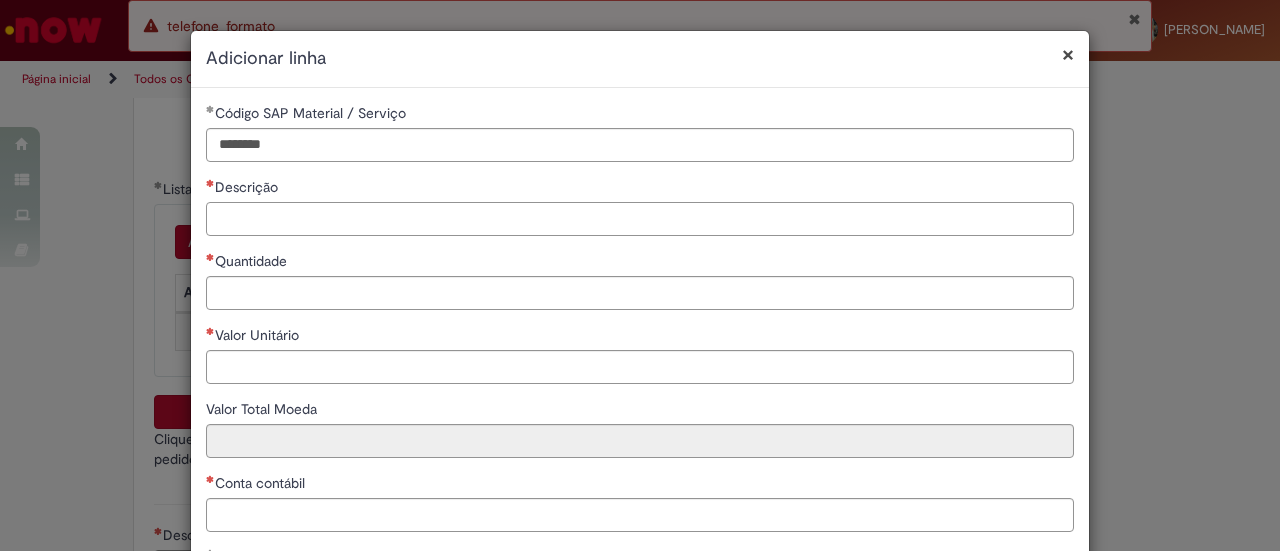 click on "Descrição" at bounding box center (640, 219) 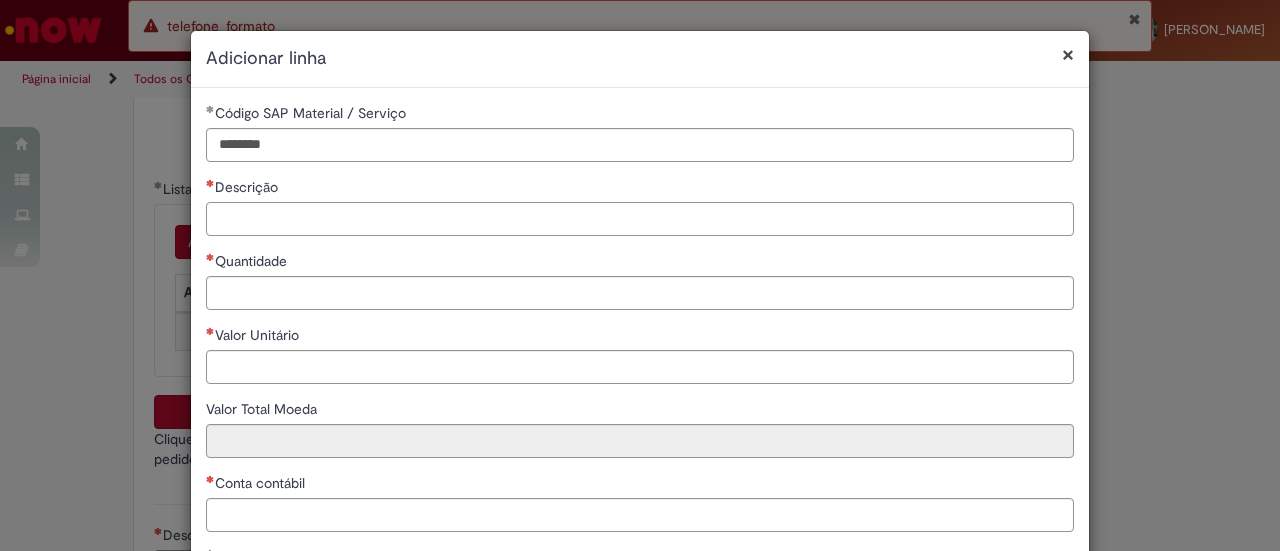 paste on "**********" 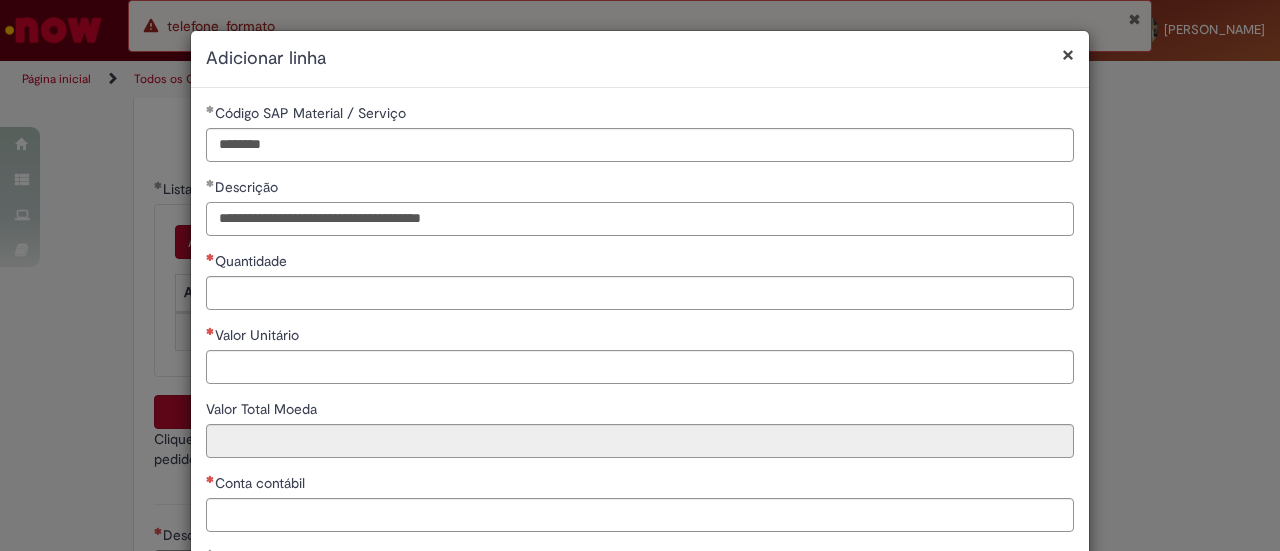 click on "**********" at bounding box center (640, 219) 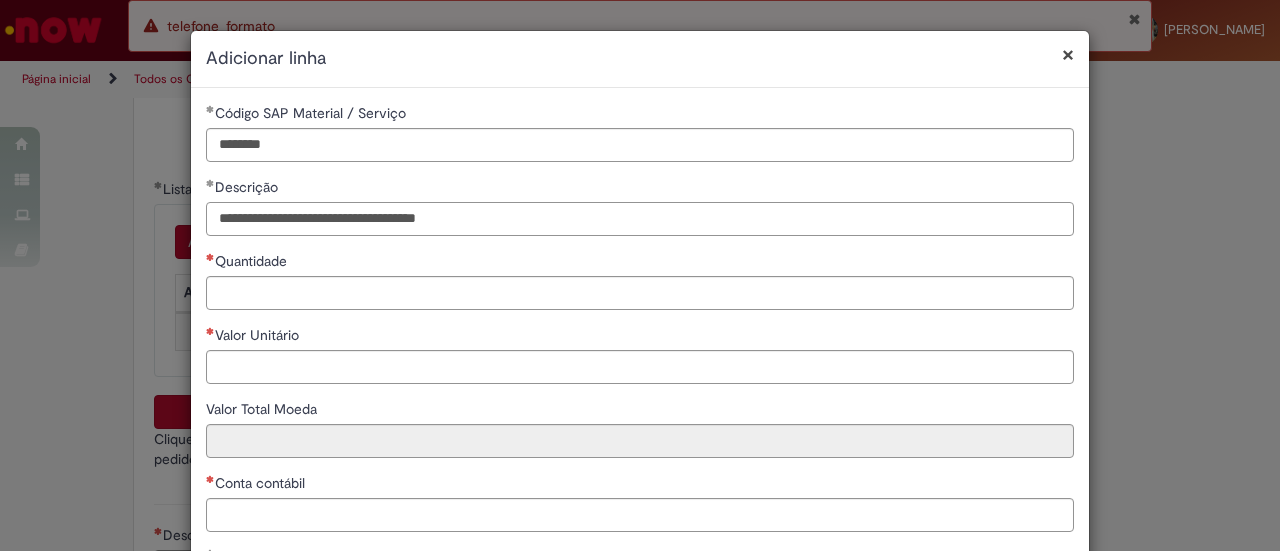 click on "**********" at bounding box center [640, 219] 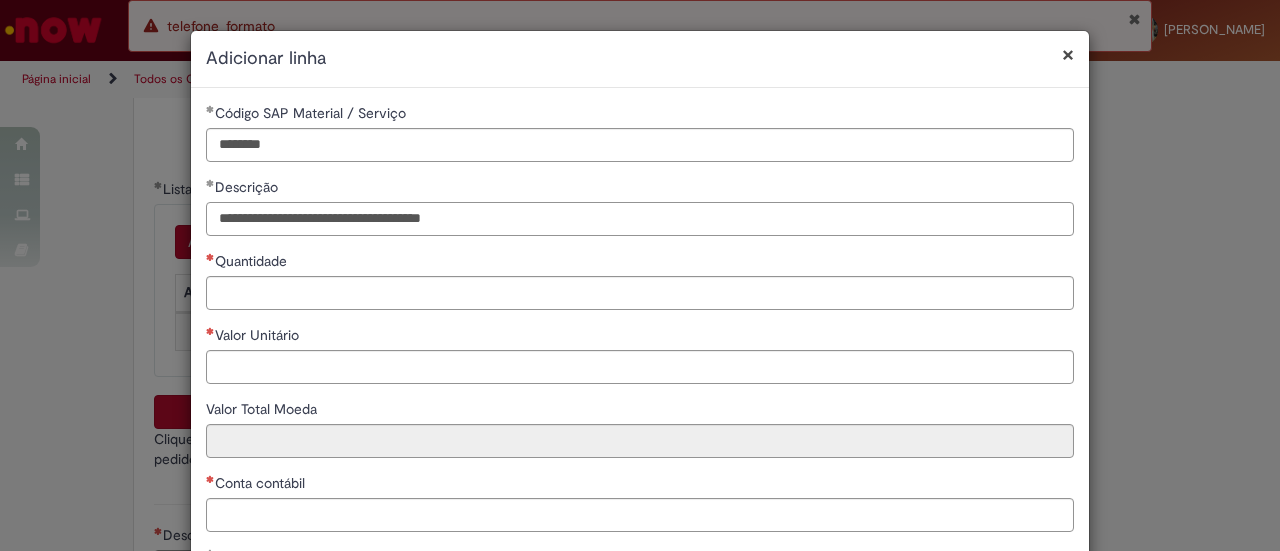 type on "**********" 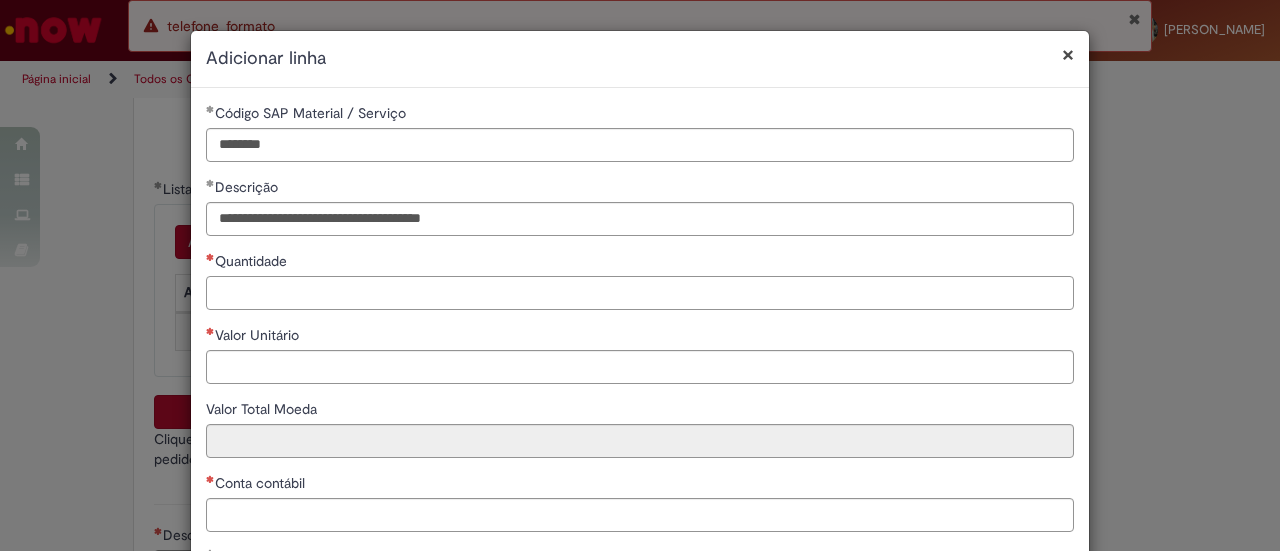 click on "Quantidade" at bounding box center (640, 293) 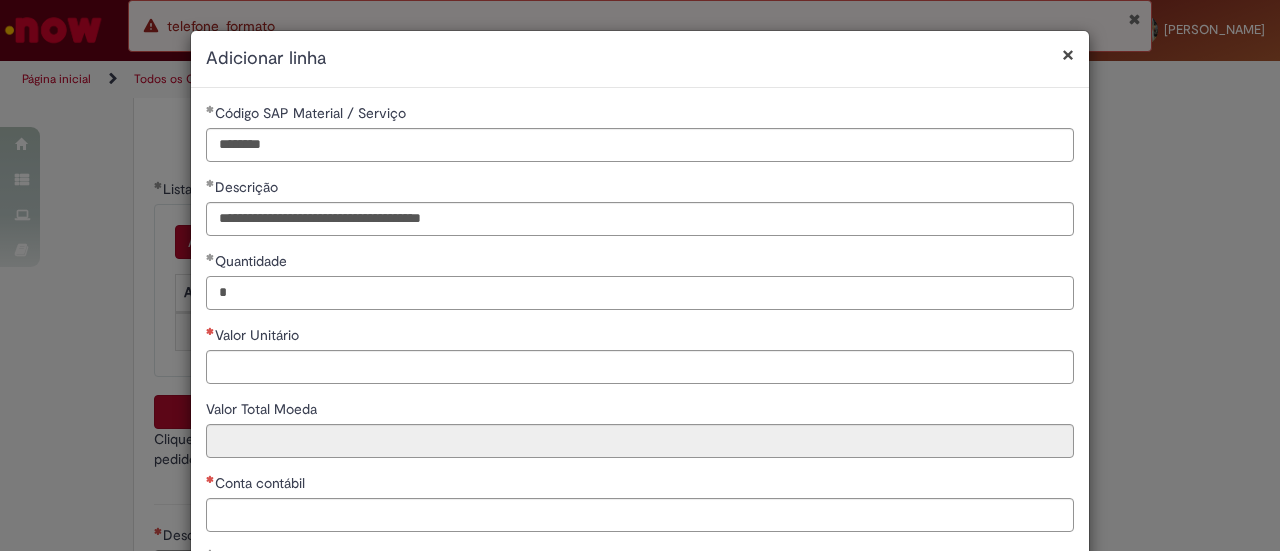 type on "*" 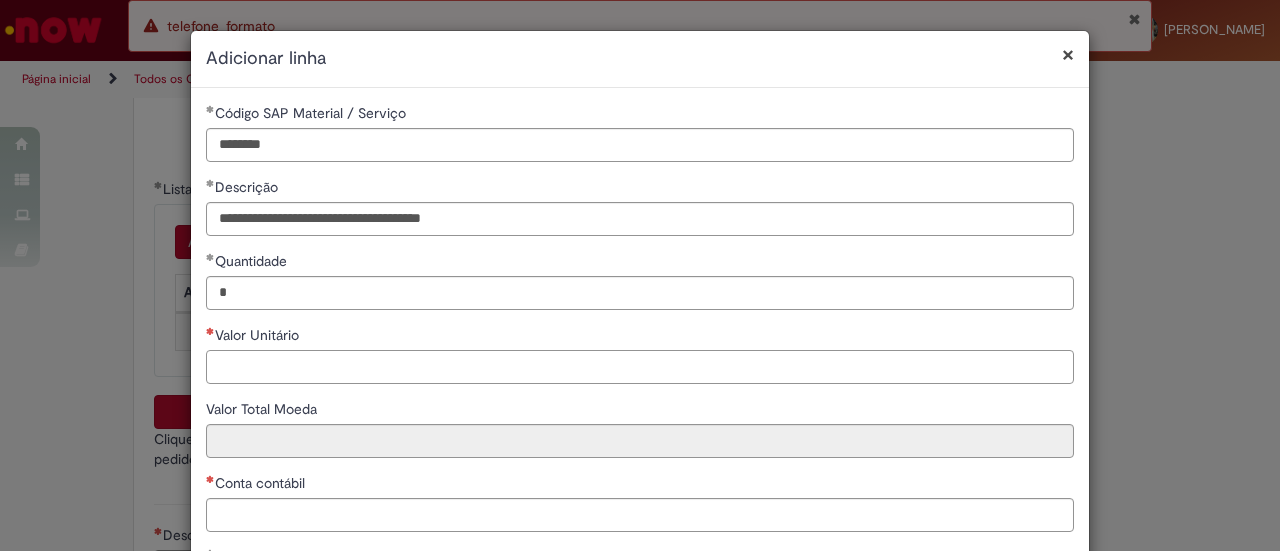 click on "Valor Unitário" at bounding box center (640, 367) 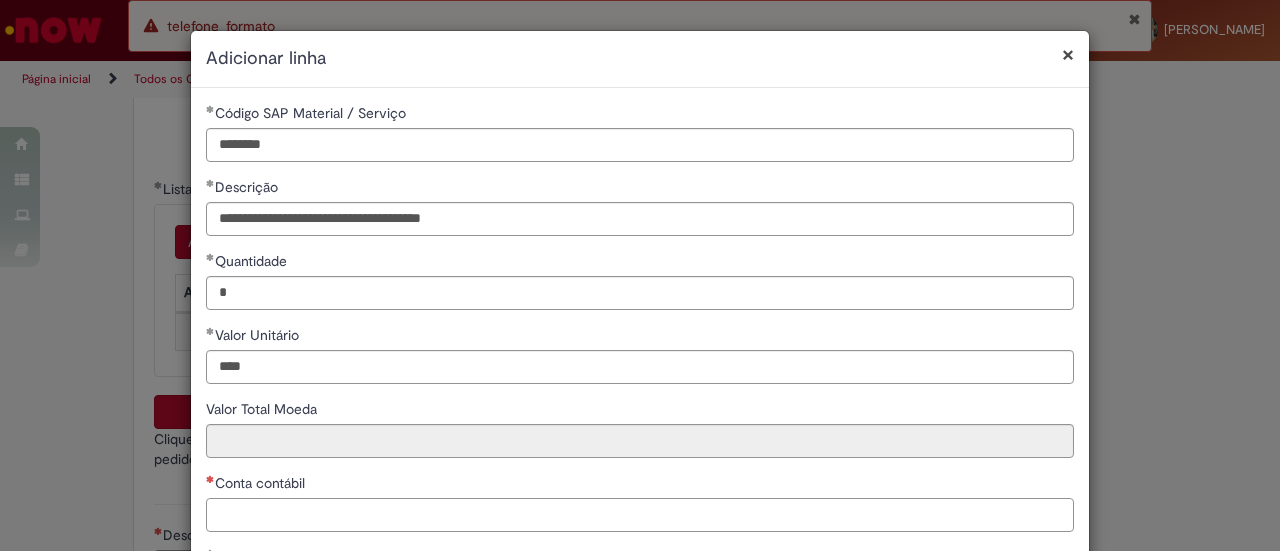 type on "********" 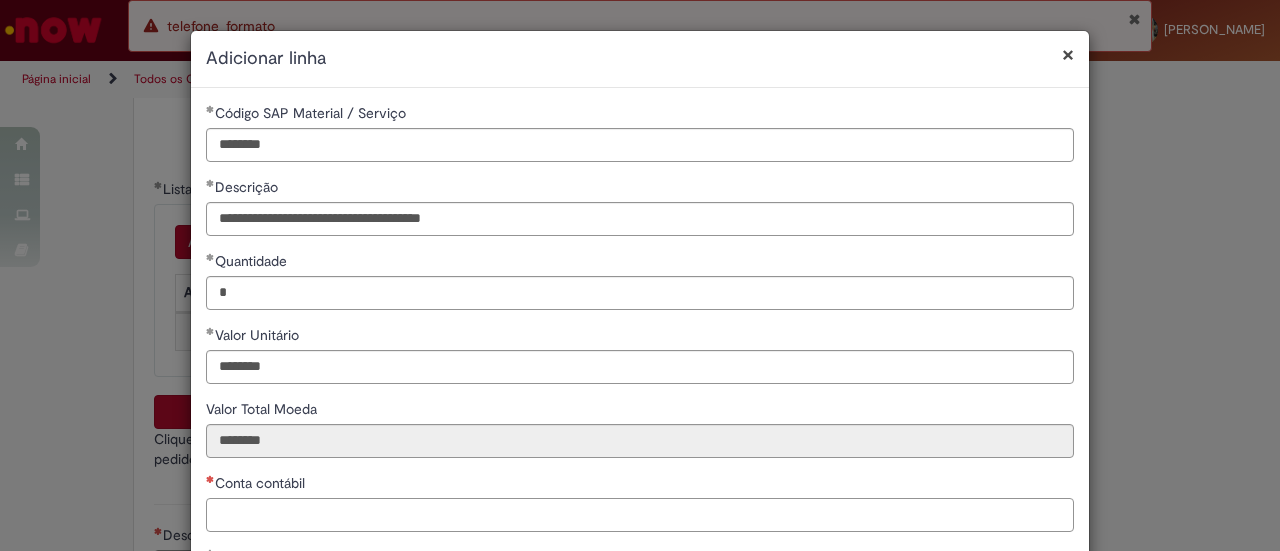 click on "Conta contábil" at bounding box center (640, 515) 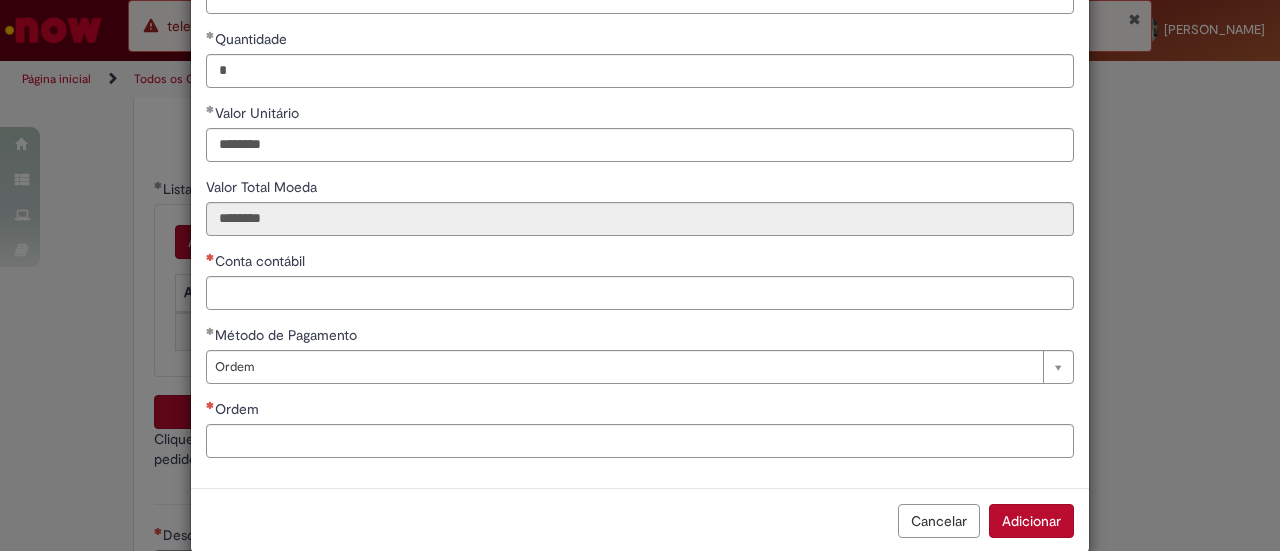 scroll, scrollTop: 254, scrollLeft: 0, axis: vertical 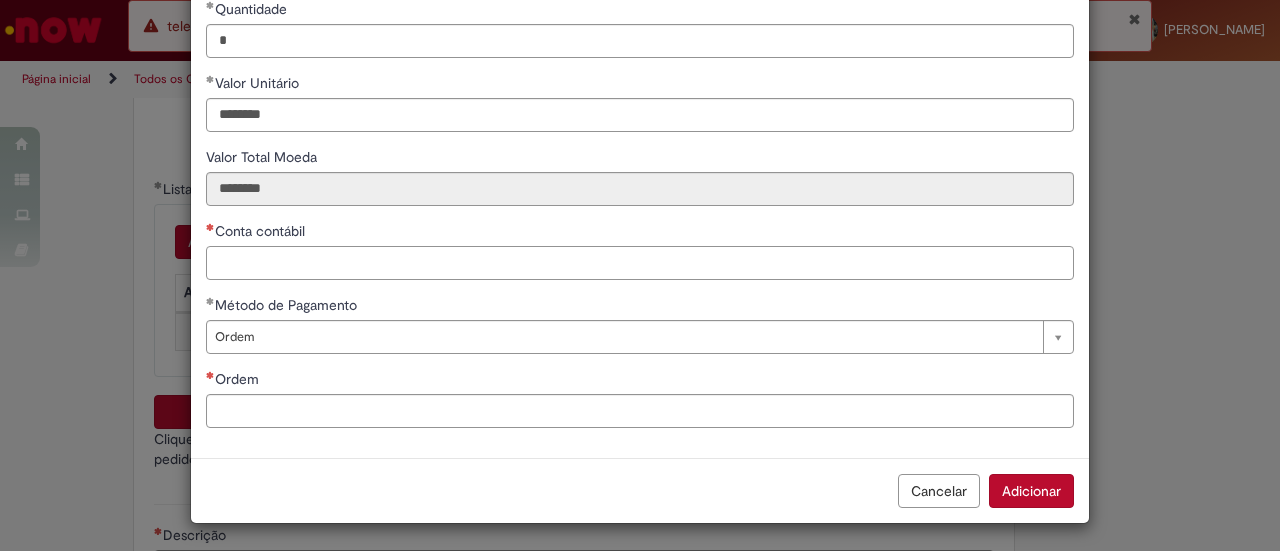 click on "Conta contábil" at bounding box center [640, 263] 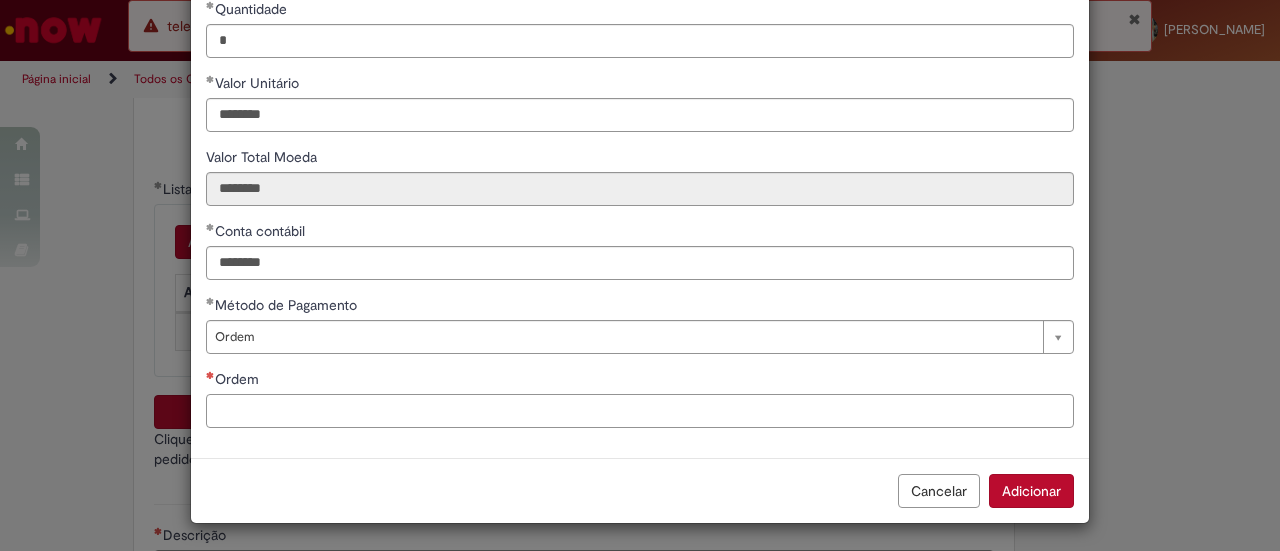 click on "Ordem" at bounding box center (640, 411) 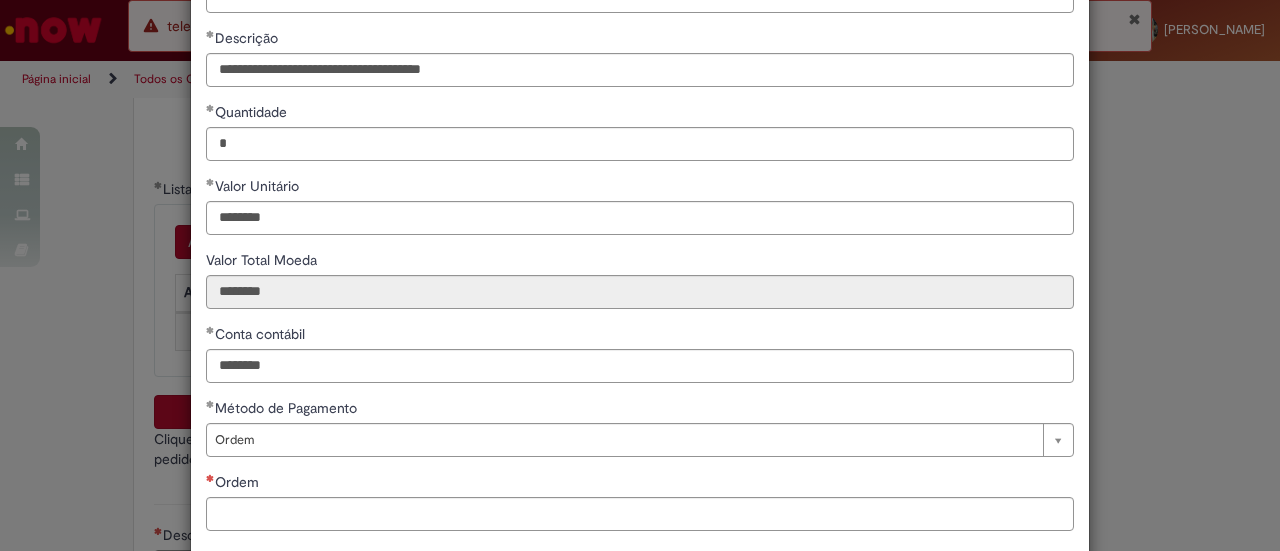 scroll, scrollTop: 75, scrollLeft: 0, axis: vertical 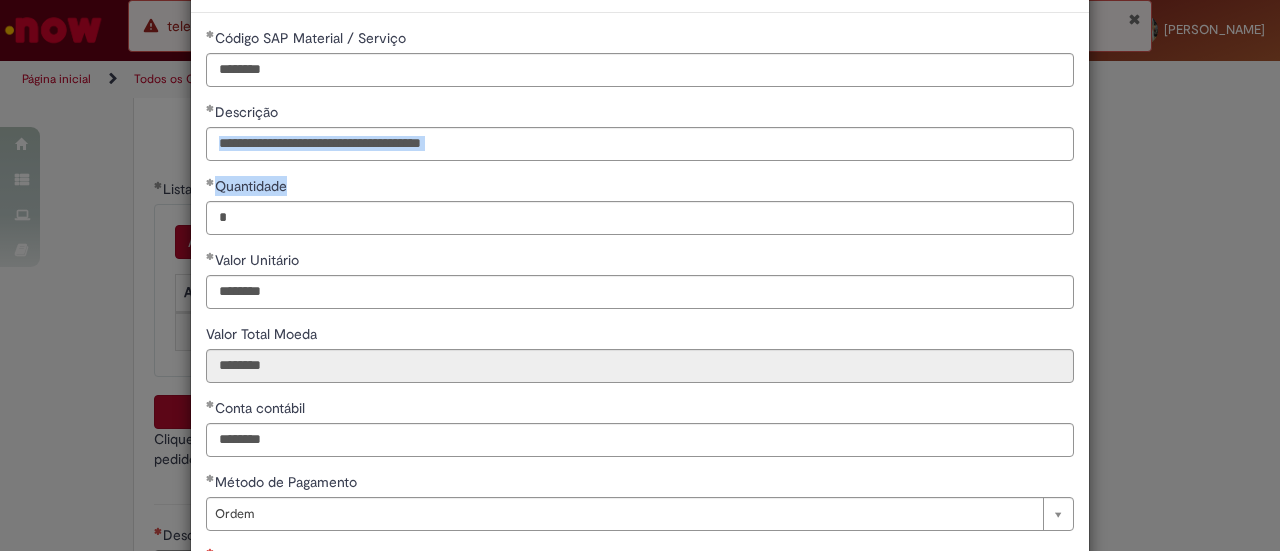drag, startPoint x: 1279, startPoint y: 165, endPoint x: 1268, endPoint y: 88, distance: 77.781746 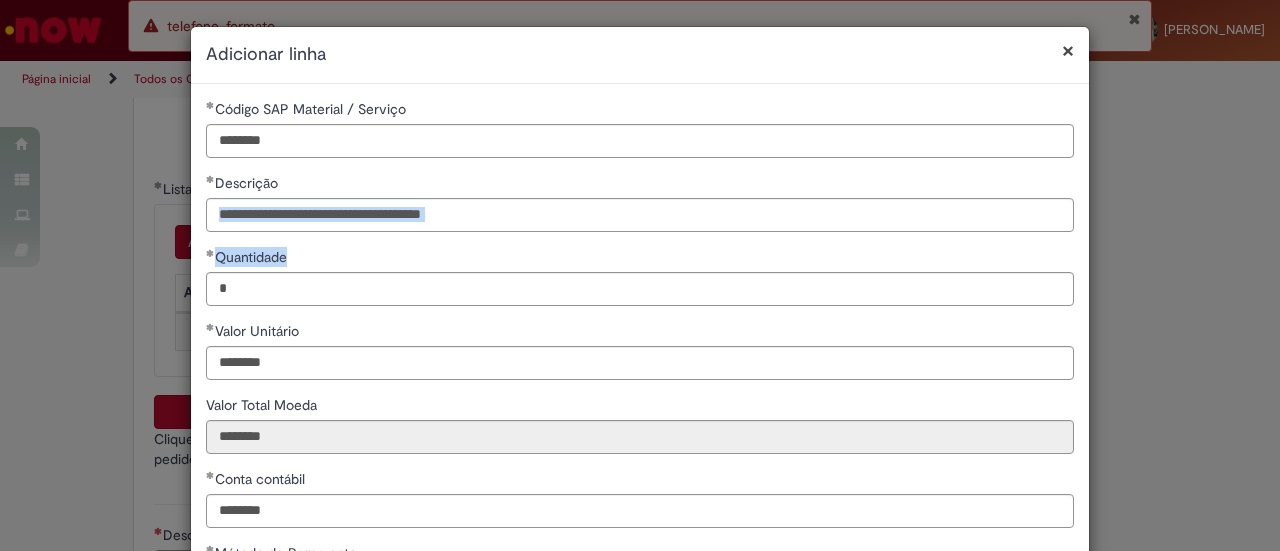 scroll, scrollTop: 0, scrollLeft: 0, axis: both 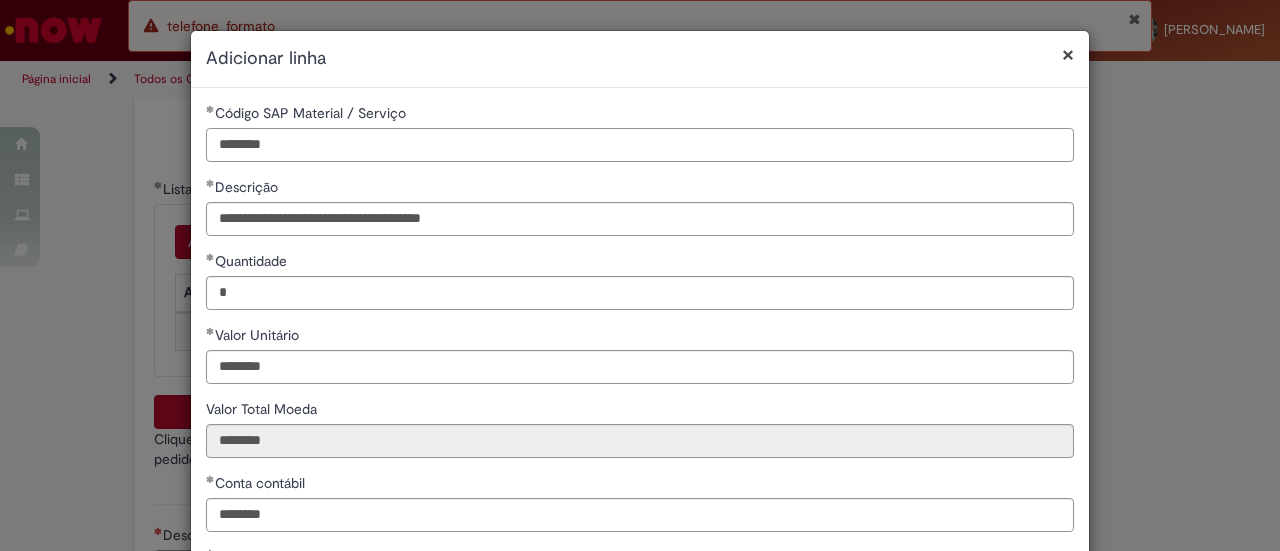 click on "********" at bounding box center [640, 145] 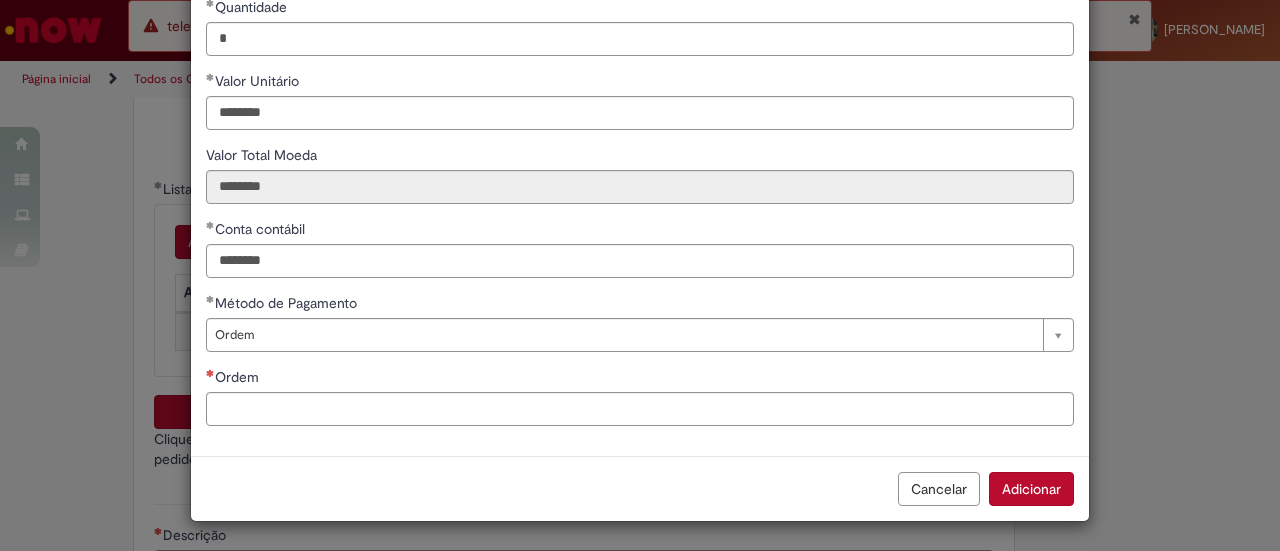 scroll, scrollTop: 138, scrollLeft: 0, axis: vertical 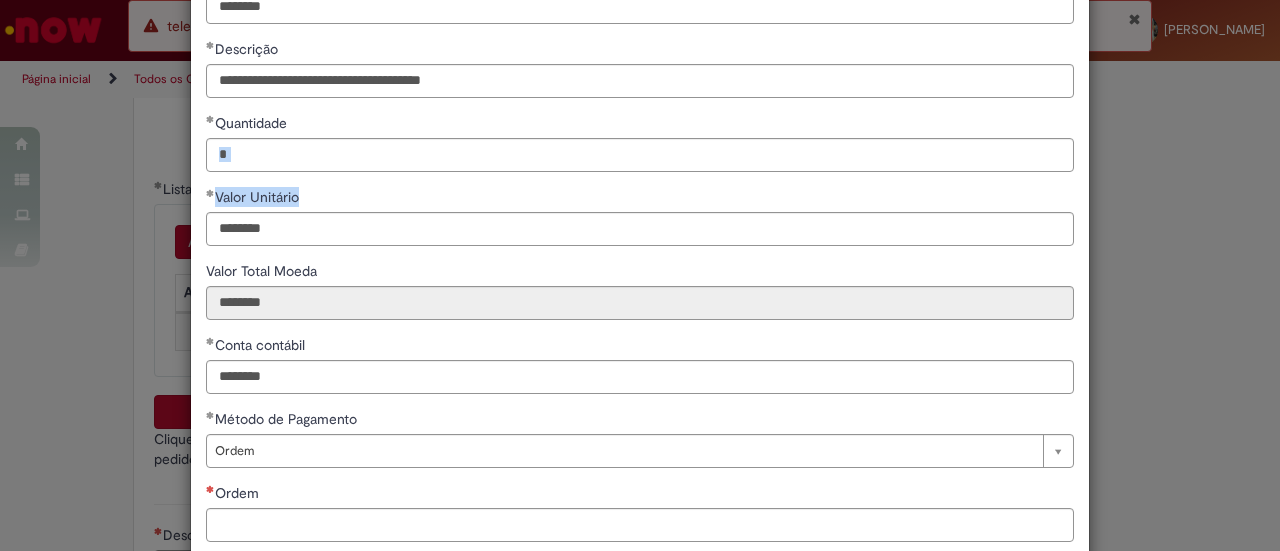 drag, startPoint x: 1279, startPoint y: 179, endPoint x: 1279, endPoint y: 125, distance: 54 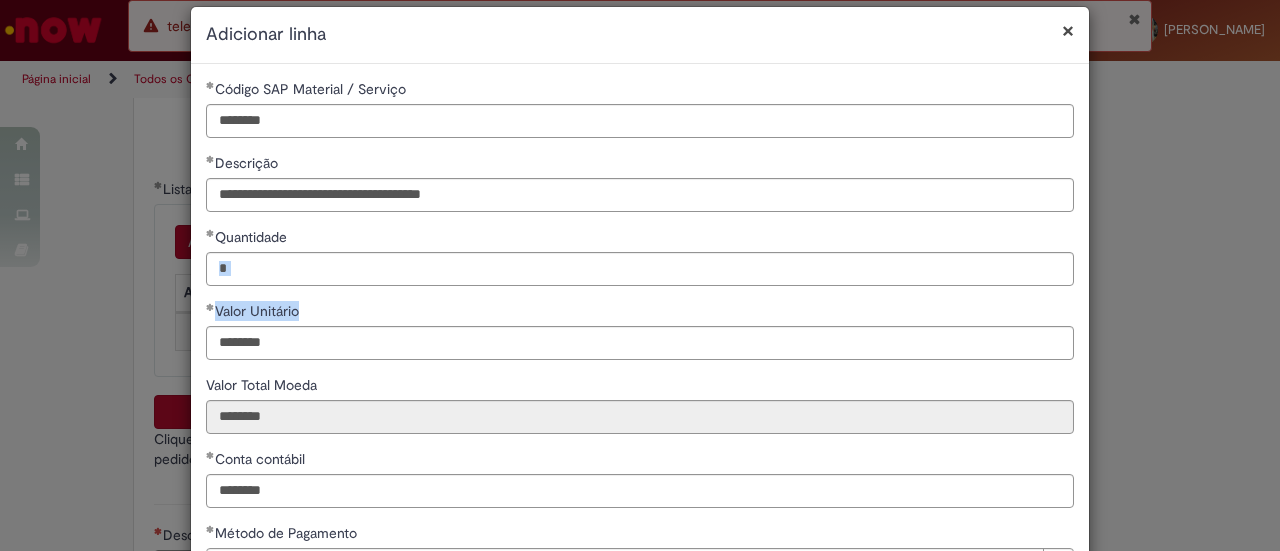 scroll, scrollTop: 18, scrollLeft: 0, axis: vertical 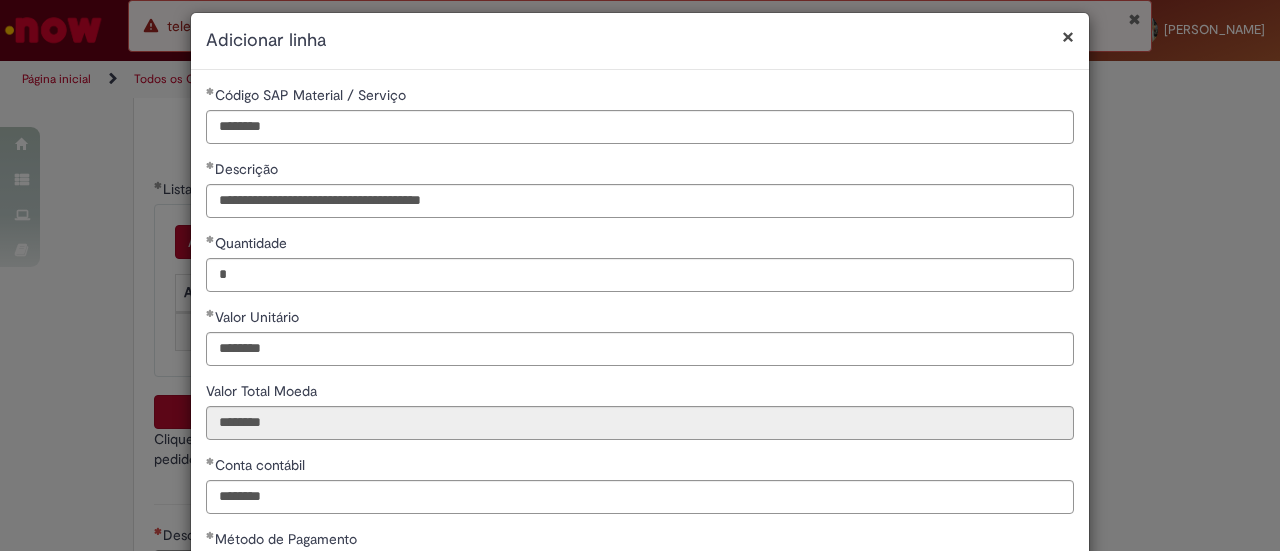 drag, startPoint x: 1279, startPoint y: 171, endPoint x: 1268, endPoint y: 170, distance: 11.045361 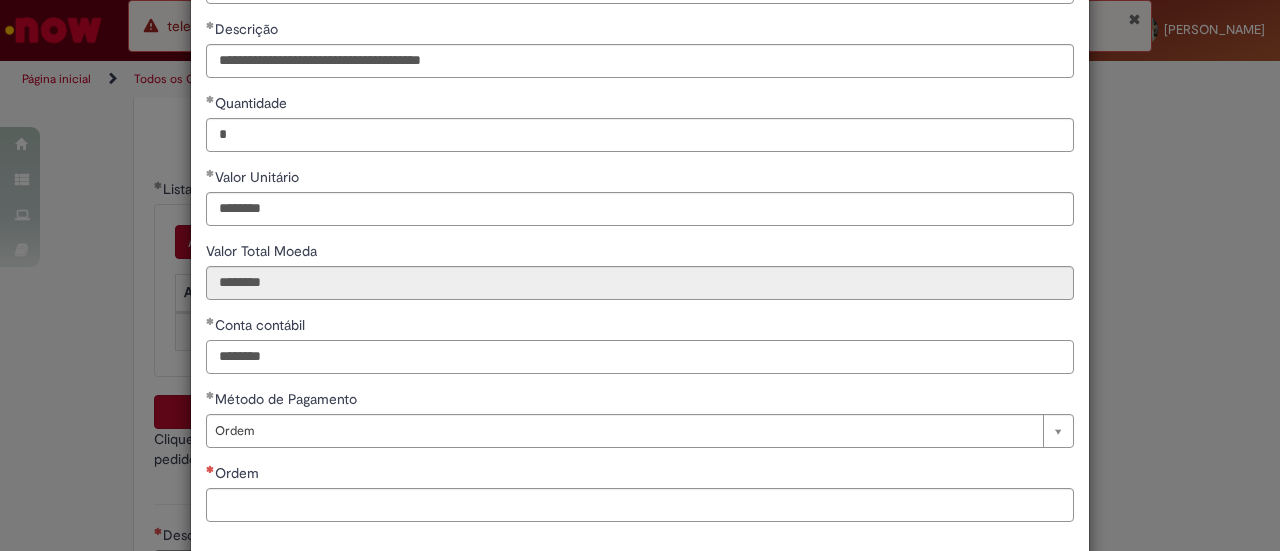 scroll, scrollTop: 158, scrollLeft: 0, axis: vertical 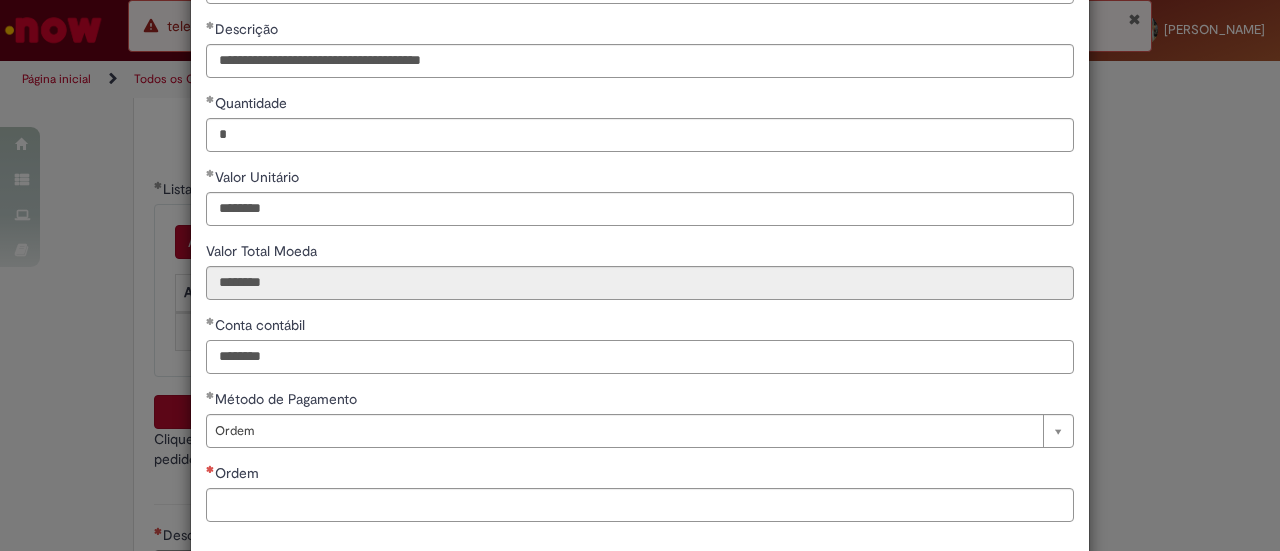 type on "********" 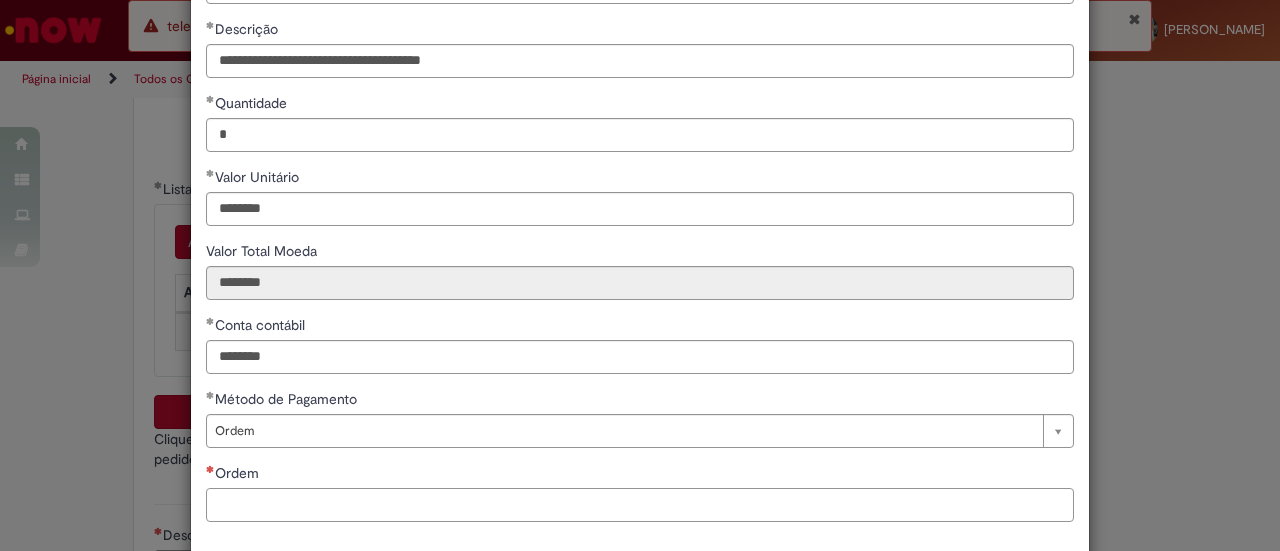 click on "Ordem" at bounding box center [640, 505] 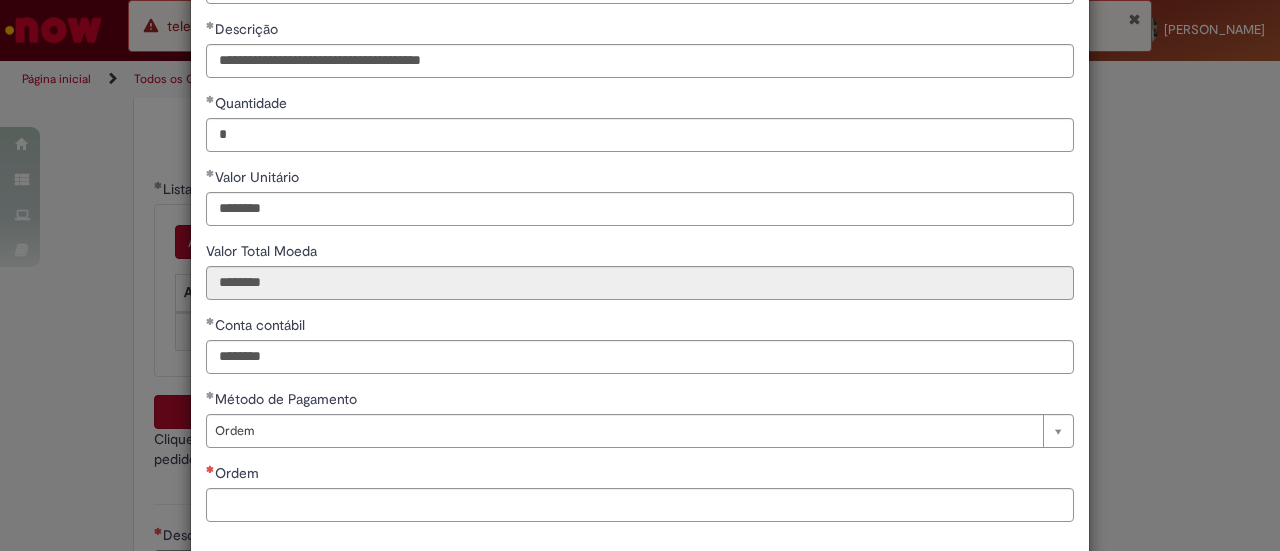 scroll, scrollTop: 0, scrollLeft: 0, axis: both 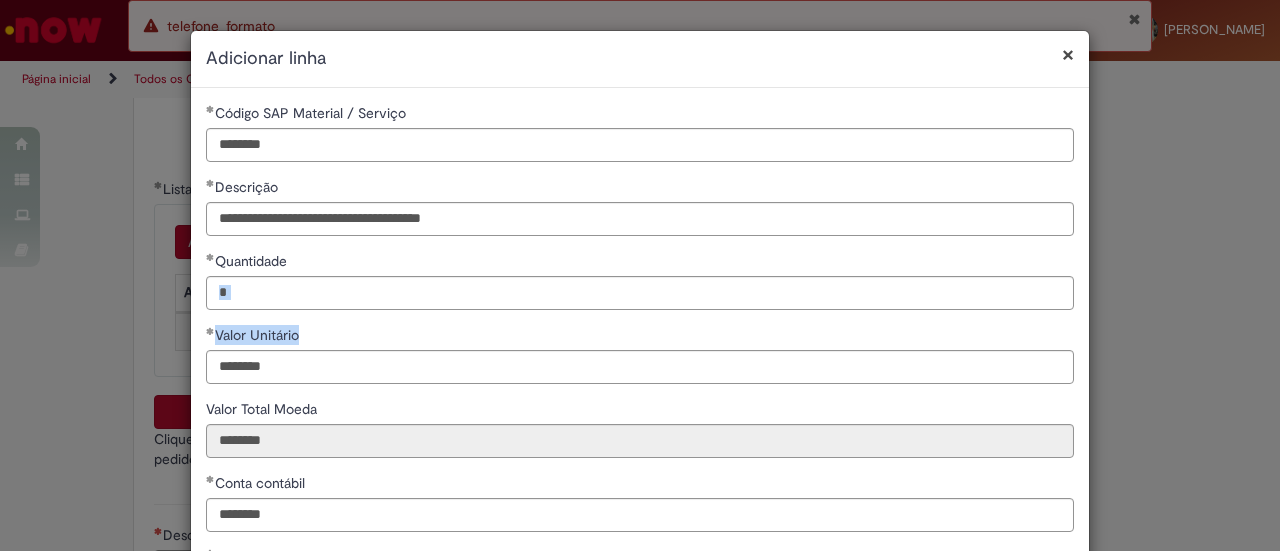 drag, startPoint x: 1279, startPoint y: 264, endPoint x: 1279, endPoint y: 337, distance: 73 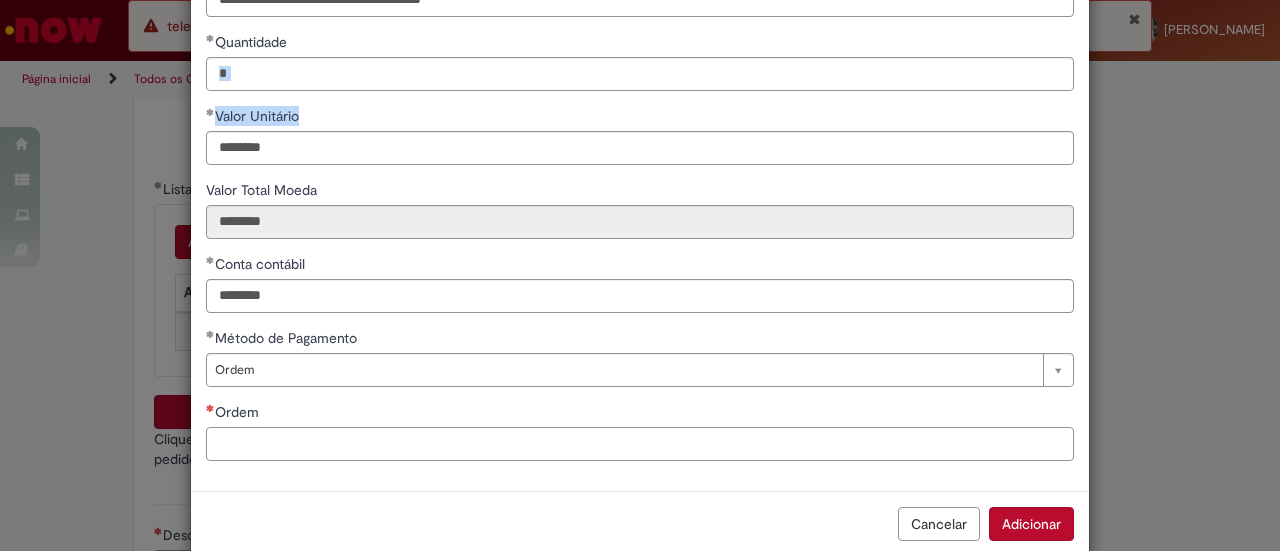 scroll, scrollTop: 218, scrollLeft: 0, axis: vertical 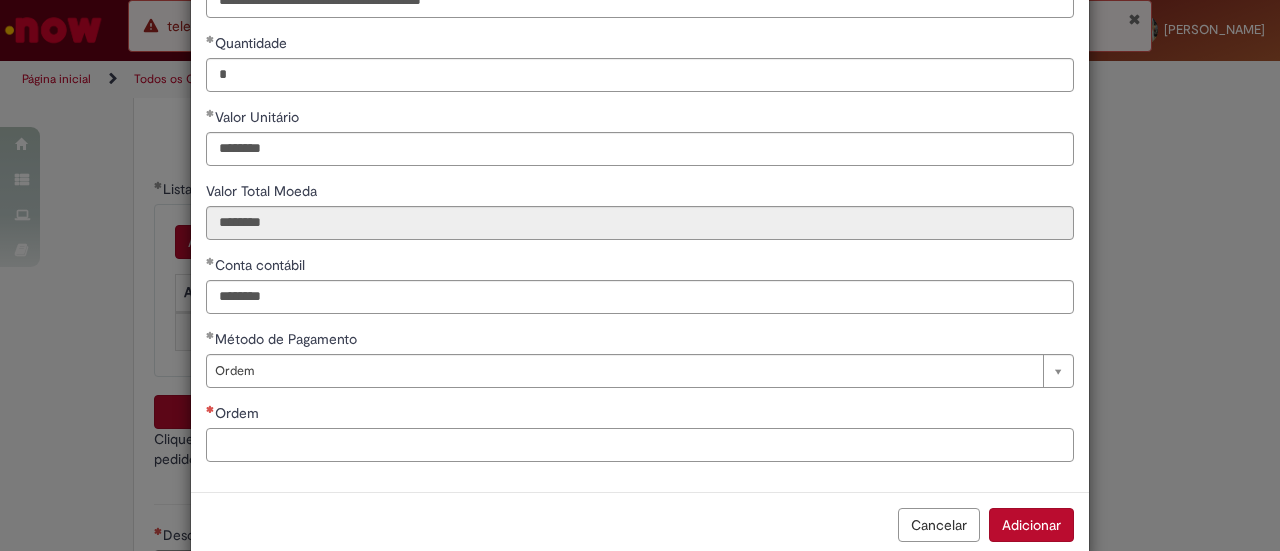 paste on "**********" 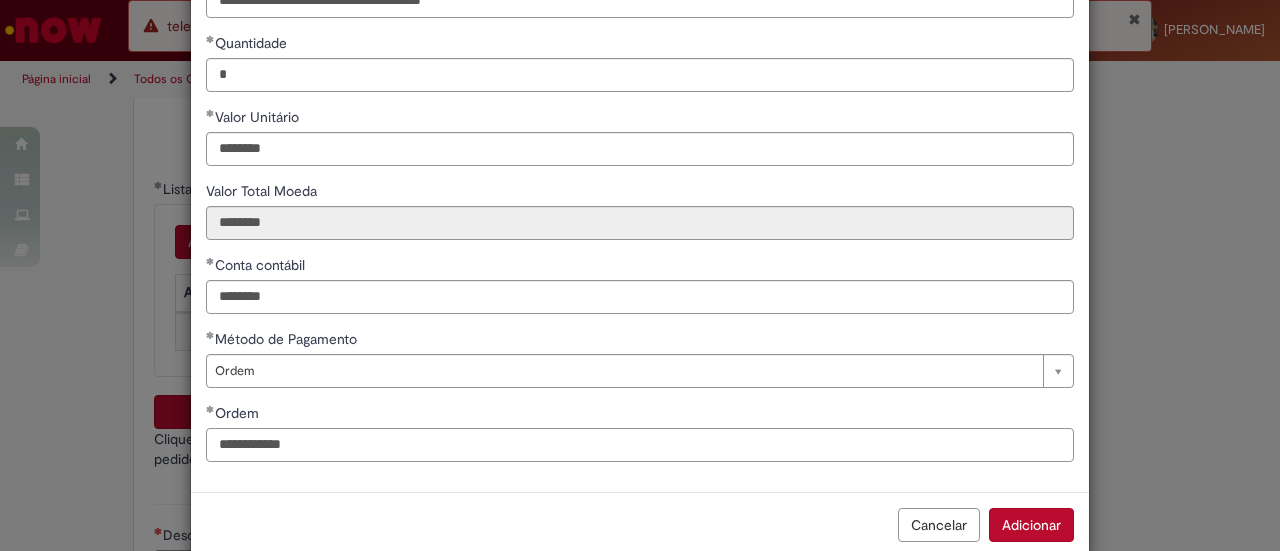 type on "**********" 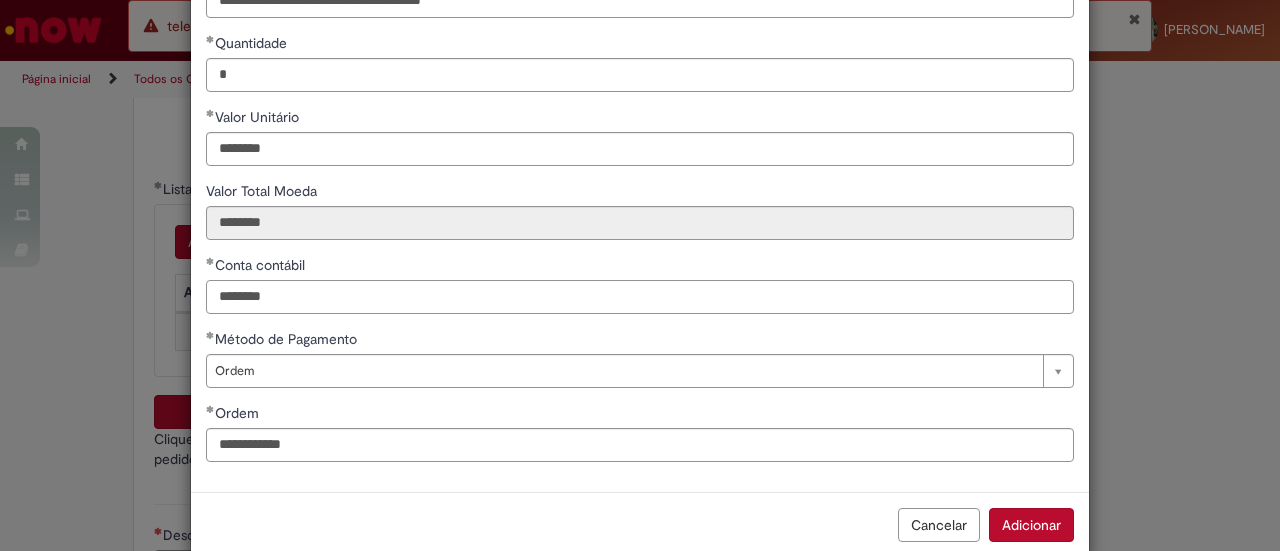 drag, startPoint x: 300, startPoint y: 295, endPoint x: 152, endPoint y: 288, distance: 148.16545 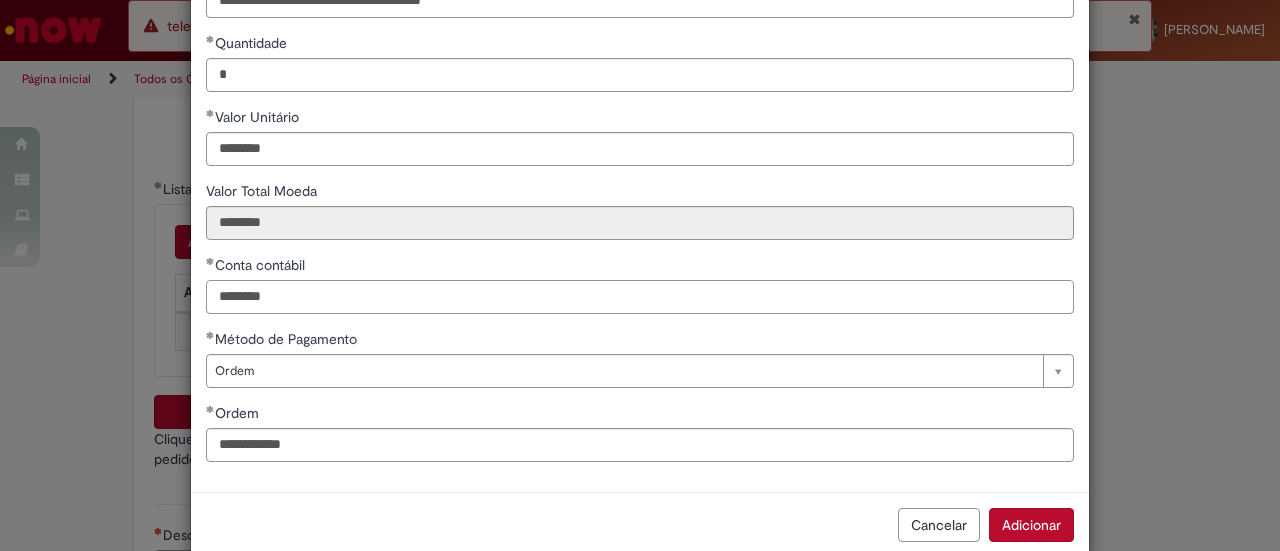 click on "********" at bounding box center [640, 297] 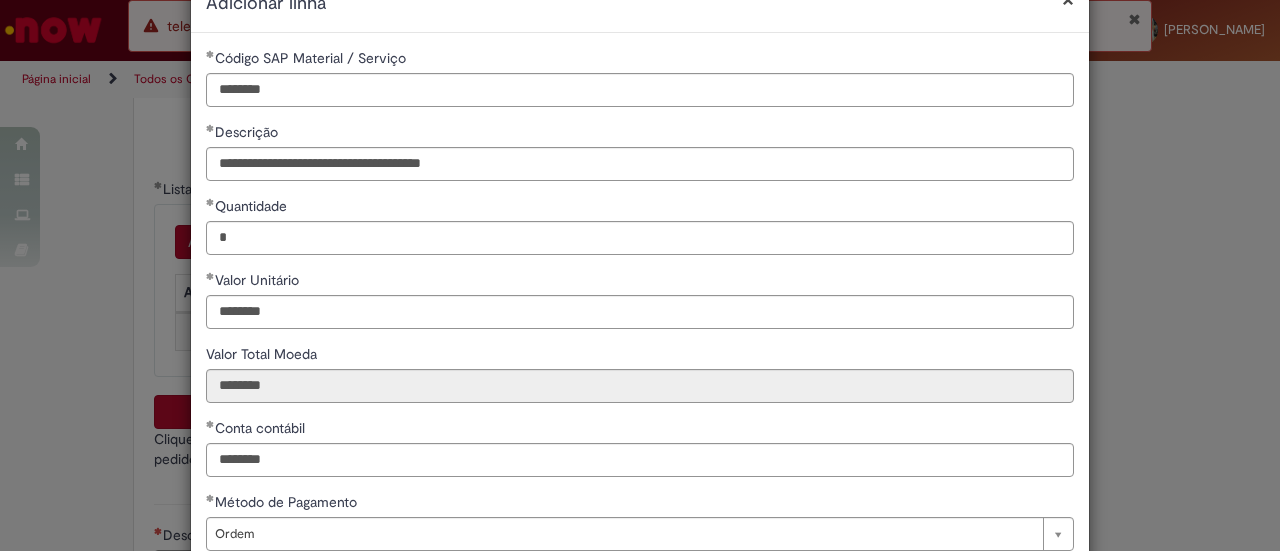 scroll, scrollTop: 0, scrollLeft: 0, axis: both 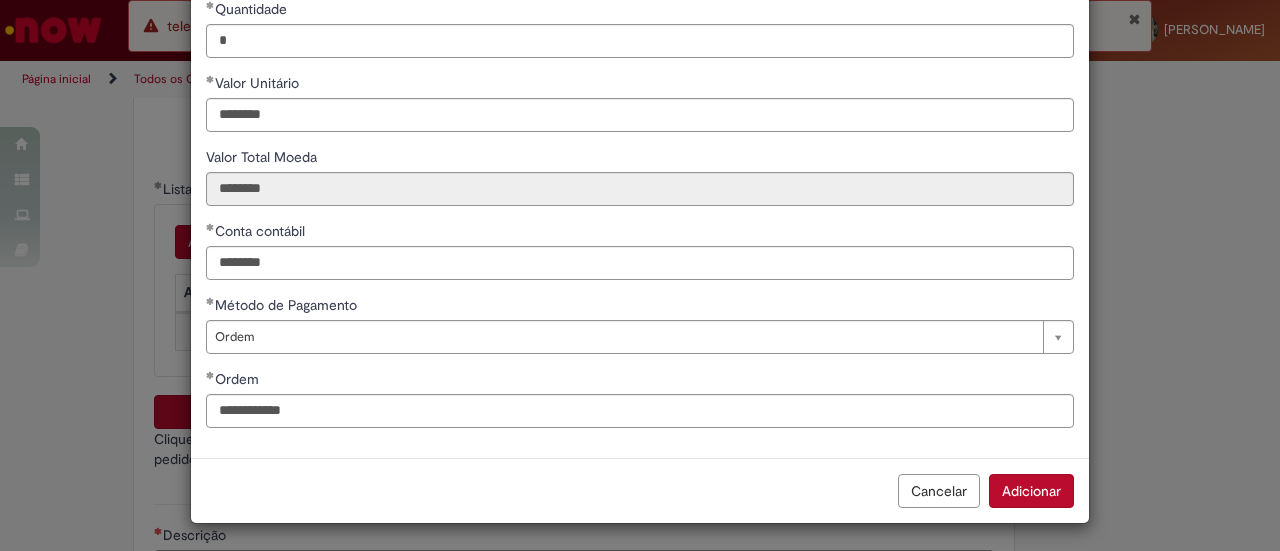 click on "Adicionar" at bounding box center (1031, 491) 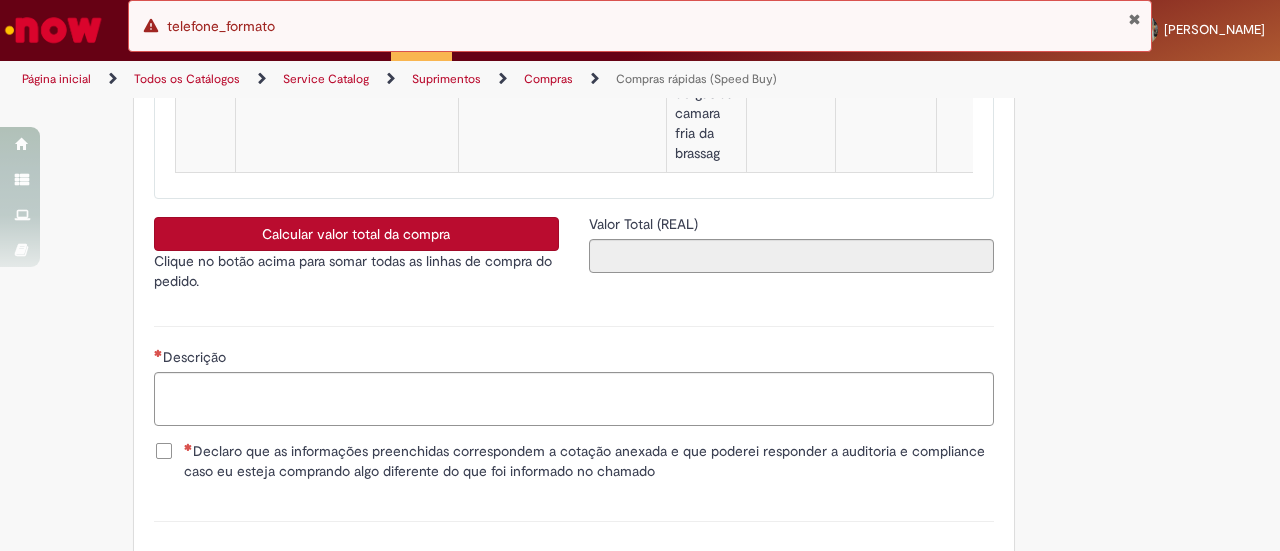 scroll, scrollTop: 3570, scrollLeft: 0, axis: vertical 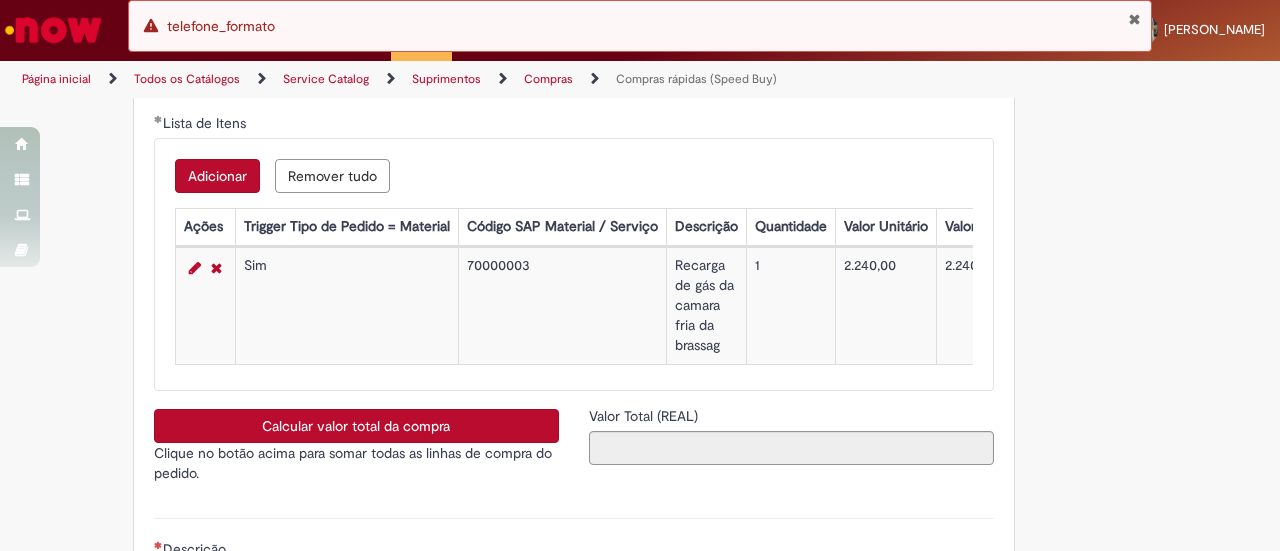 click on "Calcular valor total da compra" at bounding box center (356, 426) 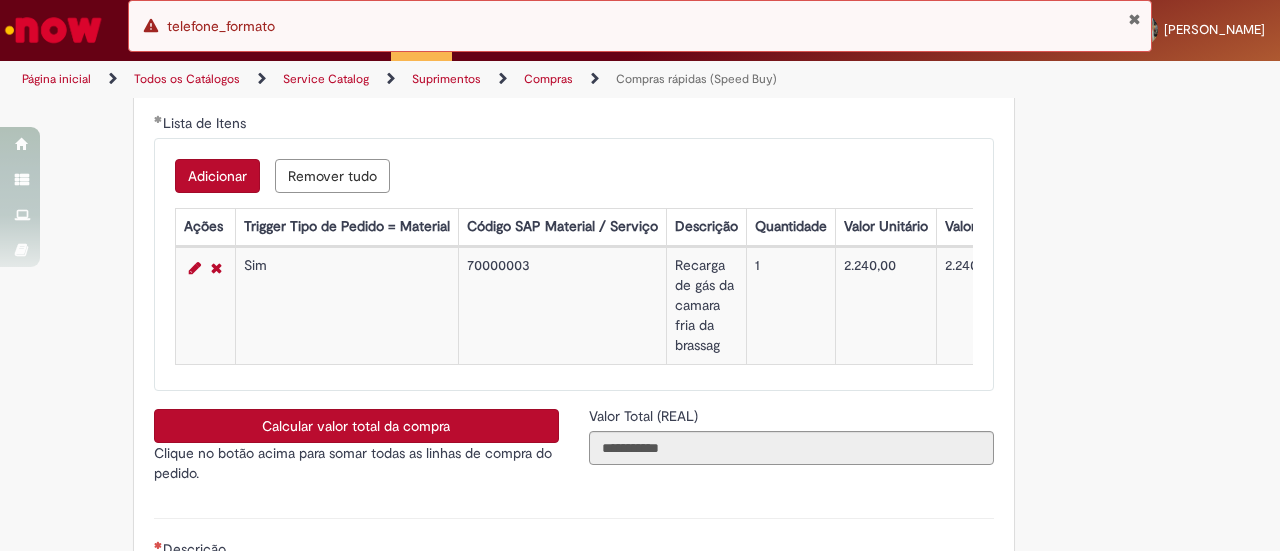 type 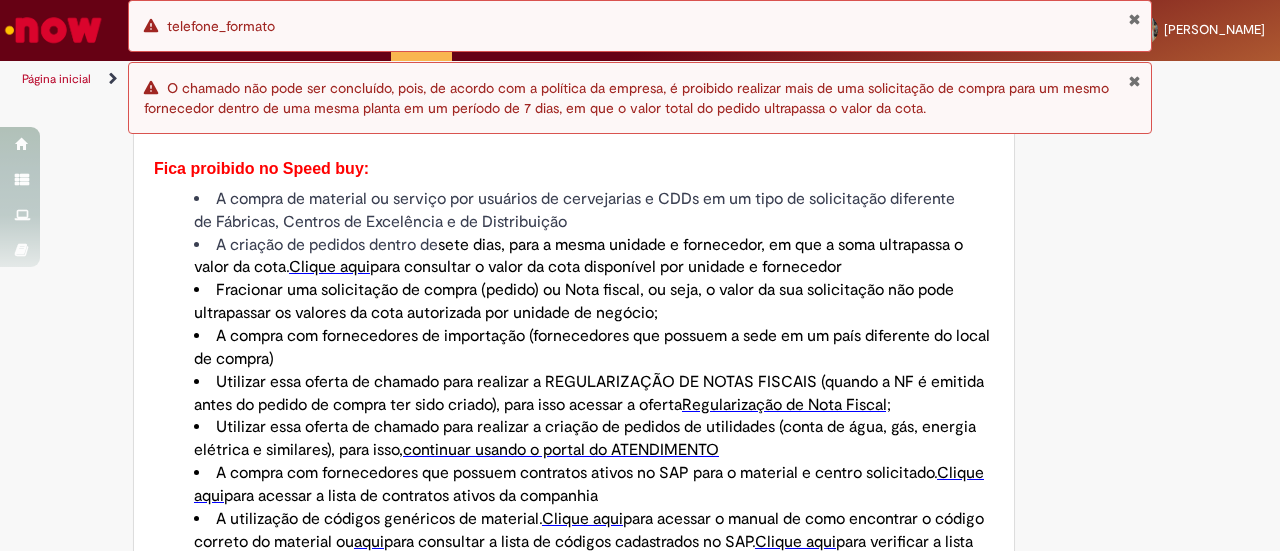 scroll, scrollTop: 1035, scrollLeft: 0, axis: vertical 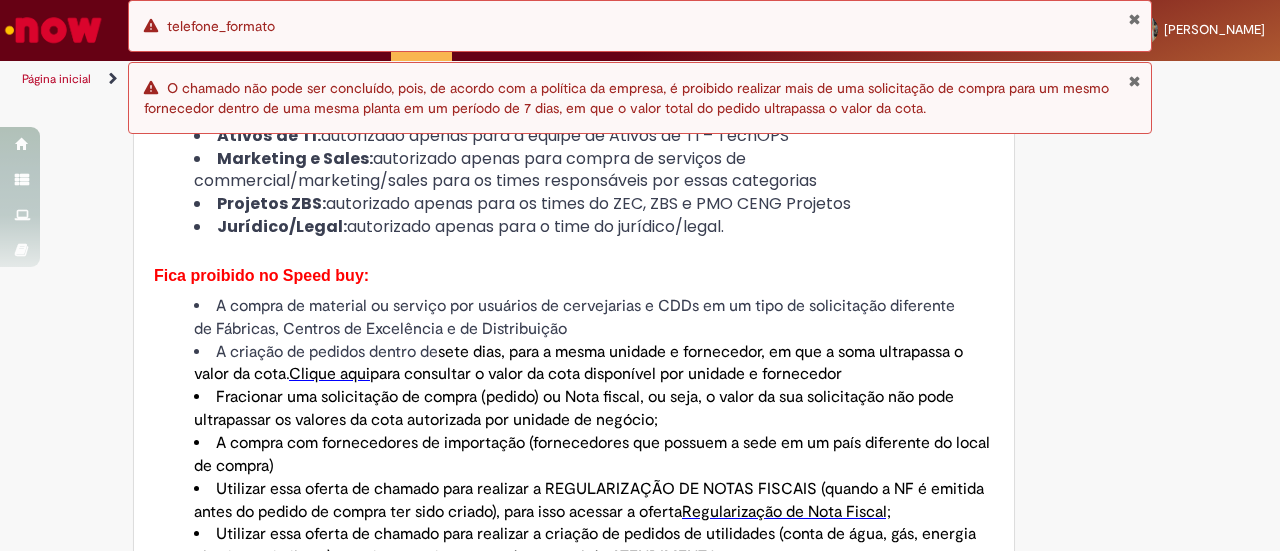 click on "Catalog Item
Tire dúvidas com LupiAssist    +GenAI
Oi! Eu sou LupiAssist, uma Inteligência Artificial Generativa em constante aprendizado   Meu conteúdo é monitorado para trazer uma melhor experiência
Dúvidas comuns:
Só mais um instante, estou consultando nossas bases de conhecimento  e escrevendo a melhor resposta pra você!
Title
Lorem ipsum dolor sit amet    Fazer uma nova pergunta
Gerei esta resposta utilizando IA Generativa em conjunto com os nossos padrões. Em caso de divergência, os documentos oficiais prevalecerão.
Saiba mais em:
Ou ligue para:
E aí, te ajudei?
Sim, obrigado!" at bounding box center [640, 324] 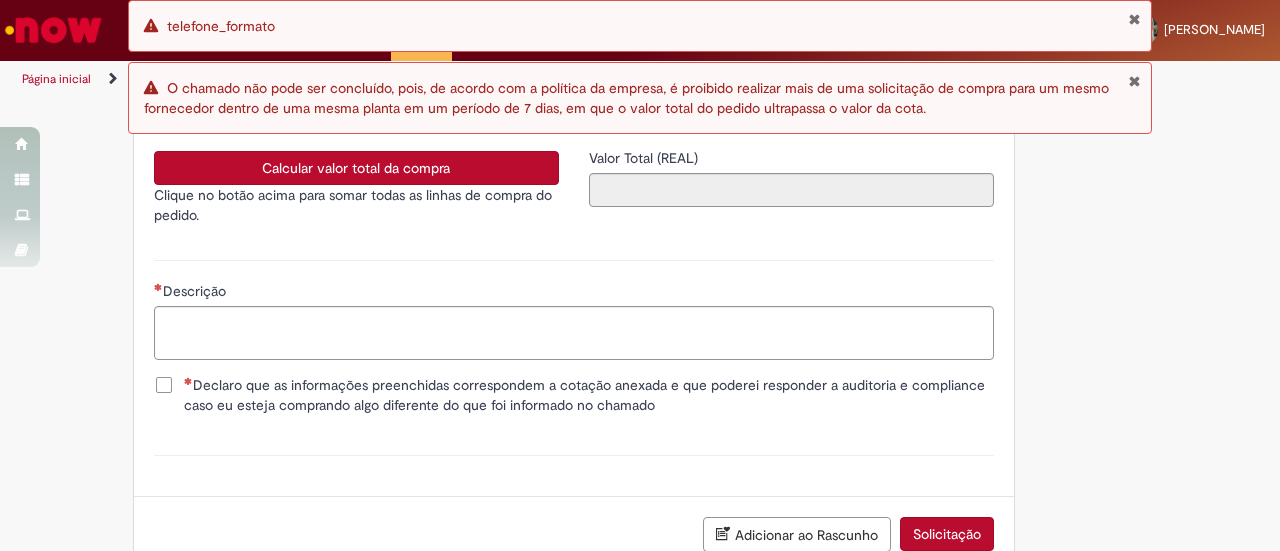 scroll, scrollTop: 3577, scrollLeft: 0, axis: vertical 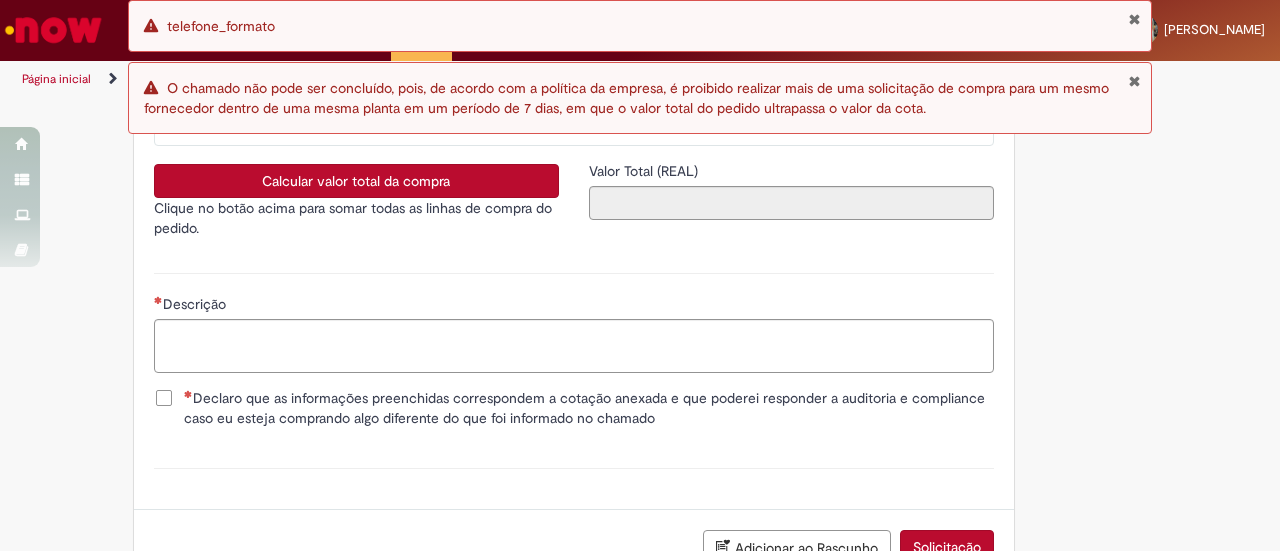 click on "Declaro que as informações preenchidas correspondem a cotação anexada e que poderei responder a auditoria e compliance caso eu esteja comprando algo diferente do que foi informado no chamado" at bounding box center (589, 408) 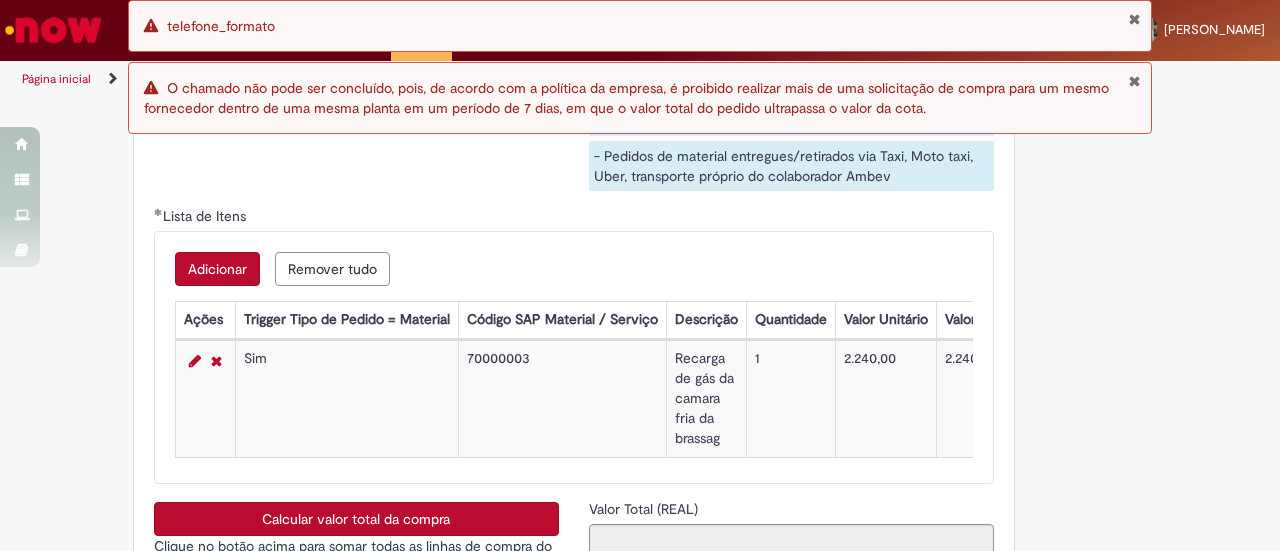scroll, scrollTop: 3246, scrollLeft: 0, axis: vertical 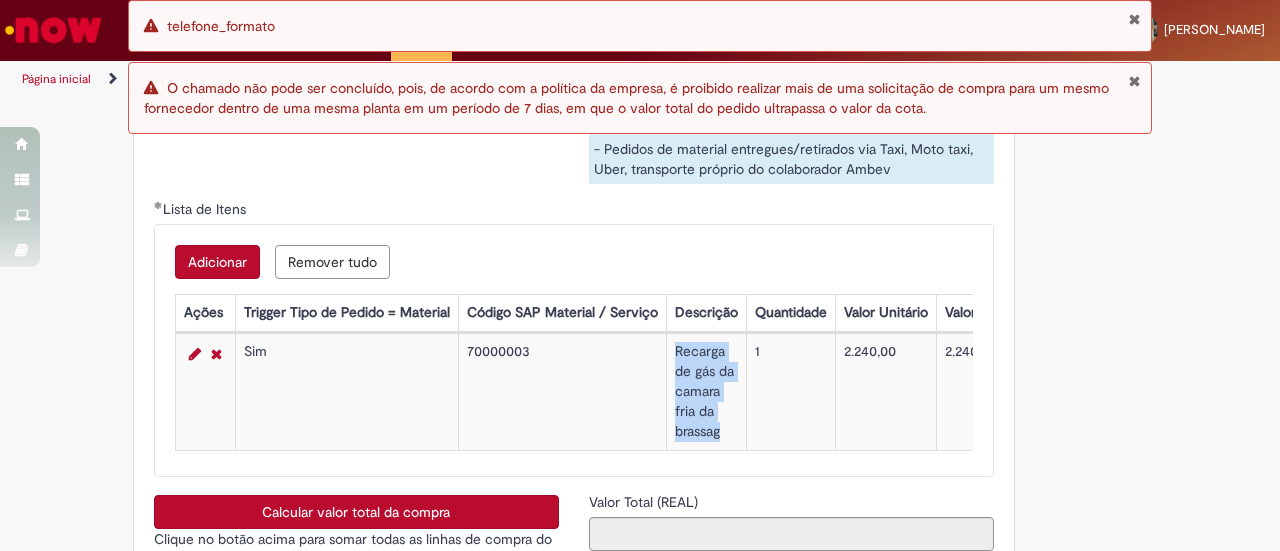 drag, startPoint x: 664, startPoint y: 361, endPoint x: 715, endPoint y: 437, distance: 91.525955 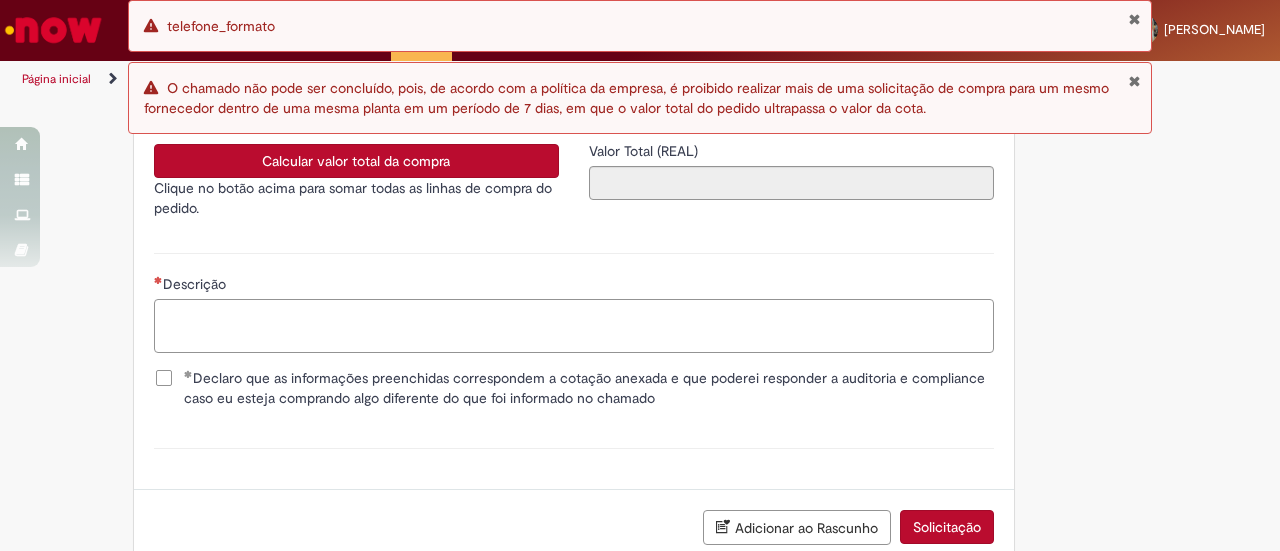 paste on "**********" 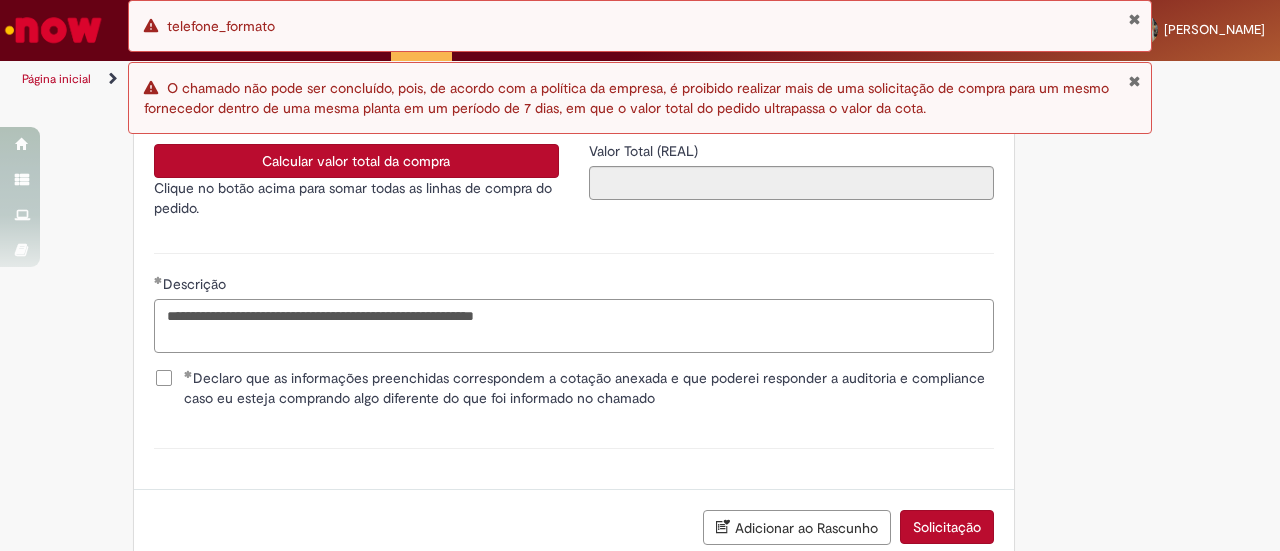 type on "**********" 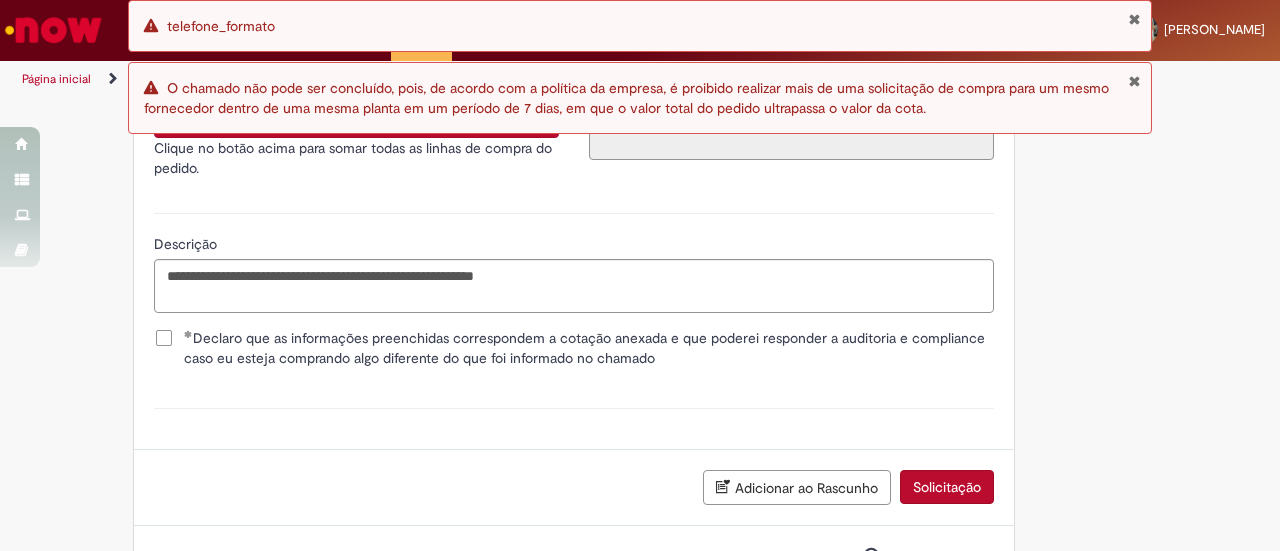 scroll, scrollTop: 3737, scrollLeft: 0, axis: vertical 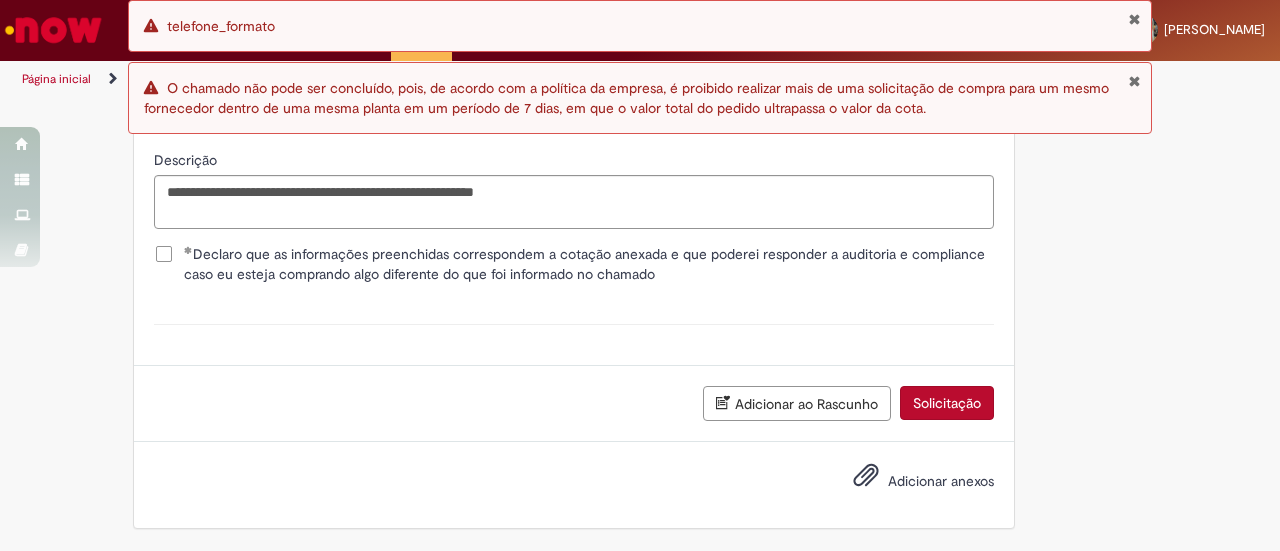 click on "Adicionar anexos" at bounding box center [941, 481] 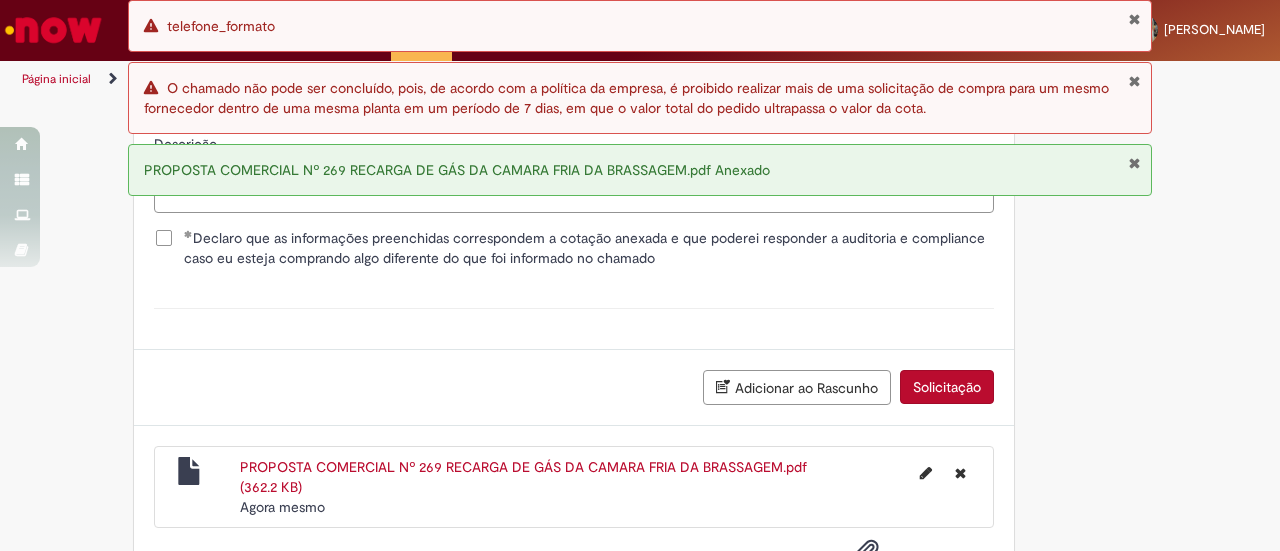 scroll, scrollTop: 3828, scrollLeft: 0, axis: vertical 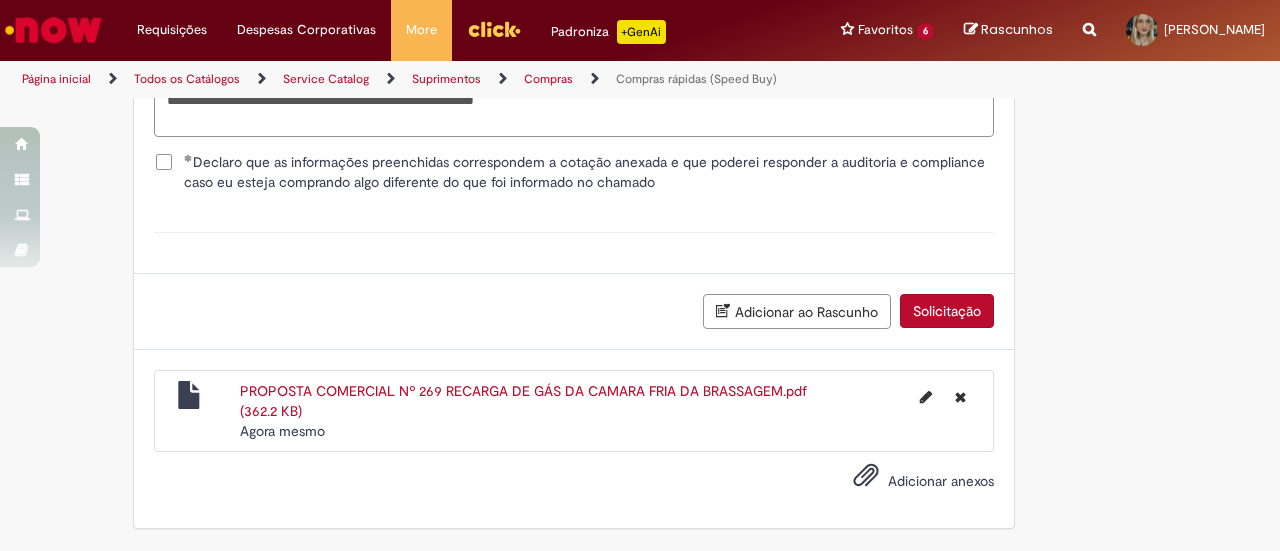 click on "Adicionar ao Rascunho        Solicitação" at bounding box center [574, 312] 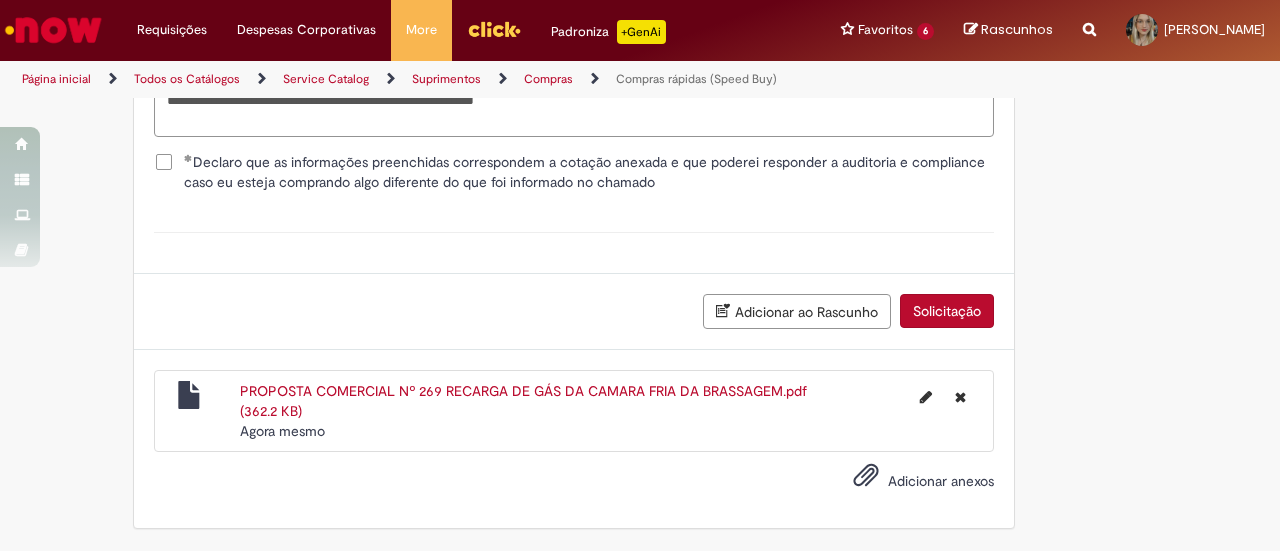 click on "Solicitação" at bounding box center (947, 311) 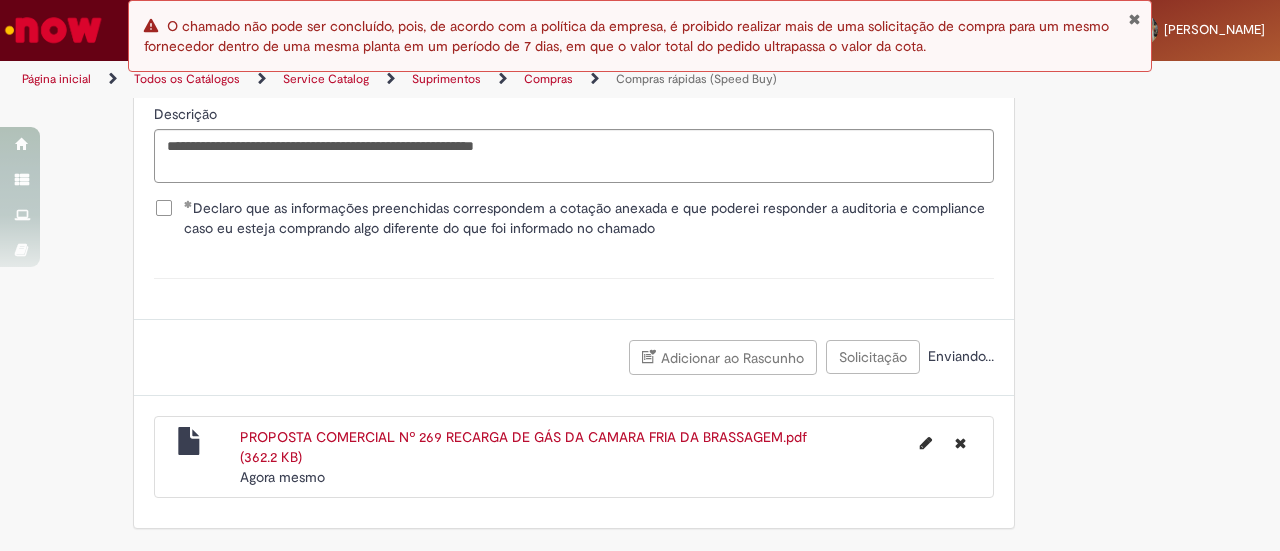 scroll, scrollTop: 3828, scrollLeft: 0, axis: vertical 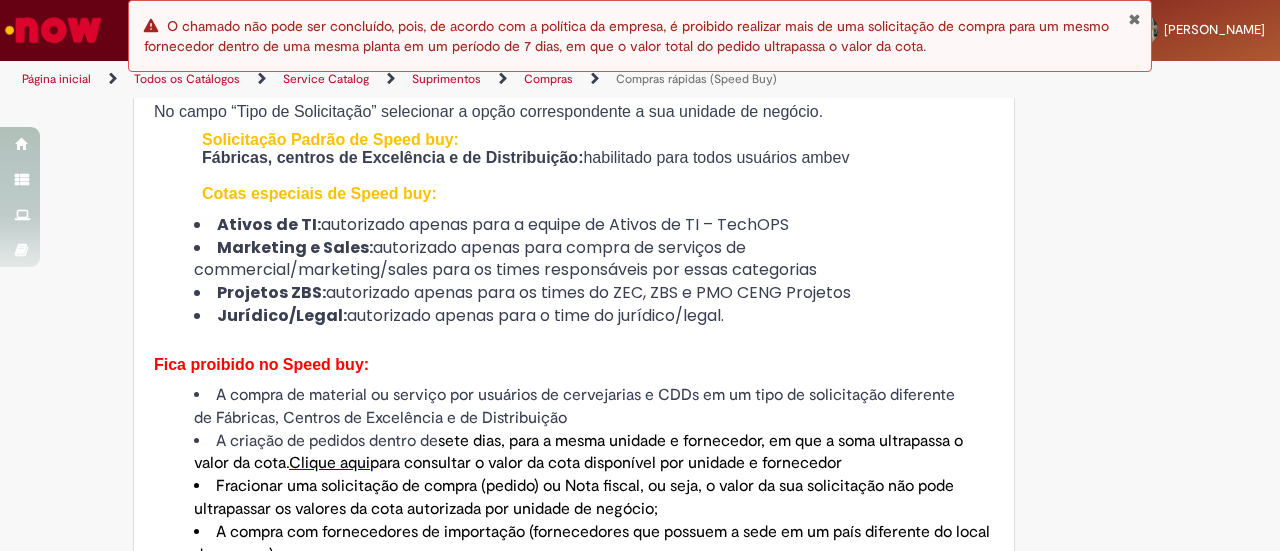 drag, startPoint x: 1258, startPoint y: 223, endPoint x: 1278, endPoint y: 232, distance: 21.931713 